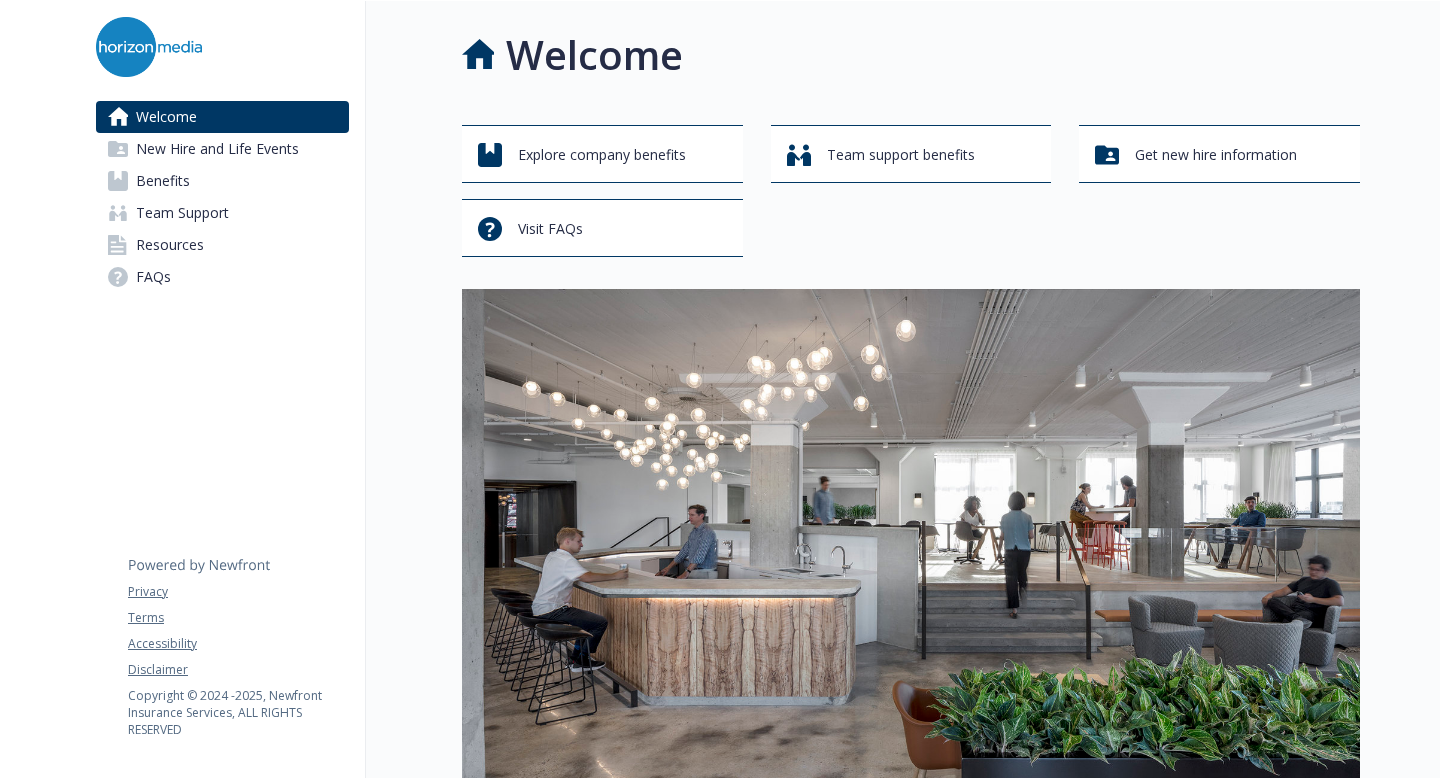 scroll, scrollTop: 0, scrollLeft: 0, axis: both 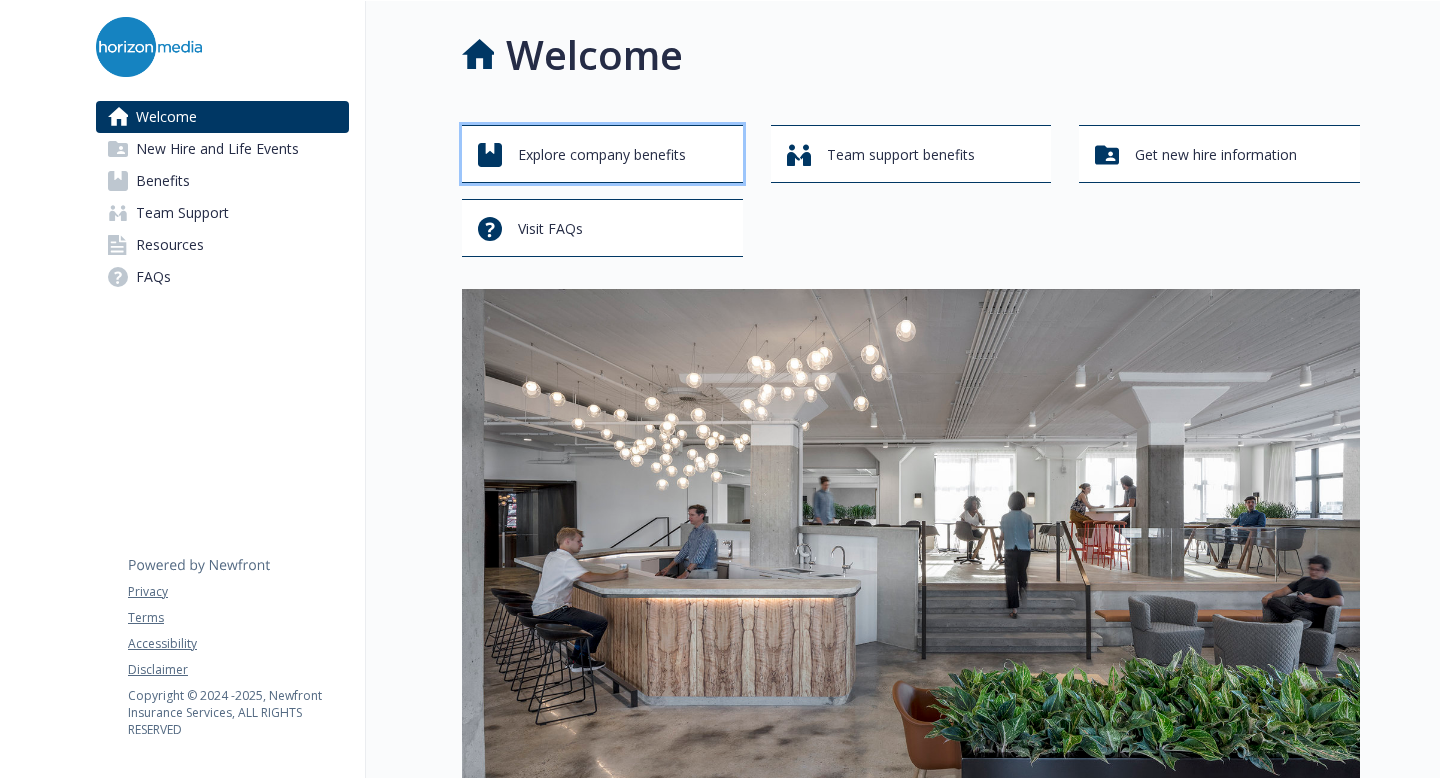 click on "Explore company benefits" at bounding box center (602, 155) 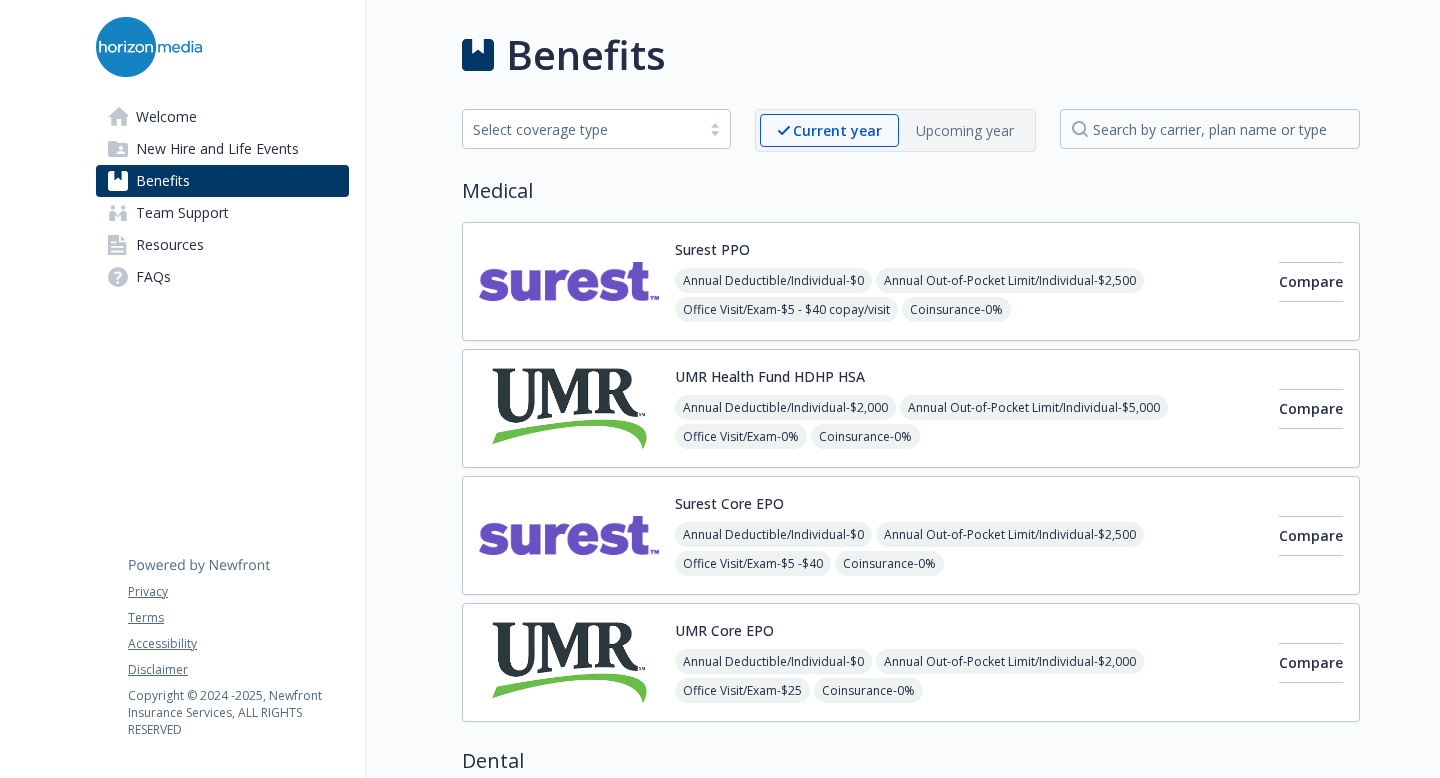 click at bounding box center (1400, 2901) 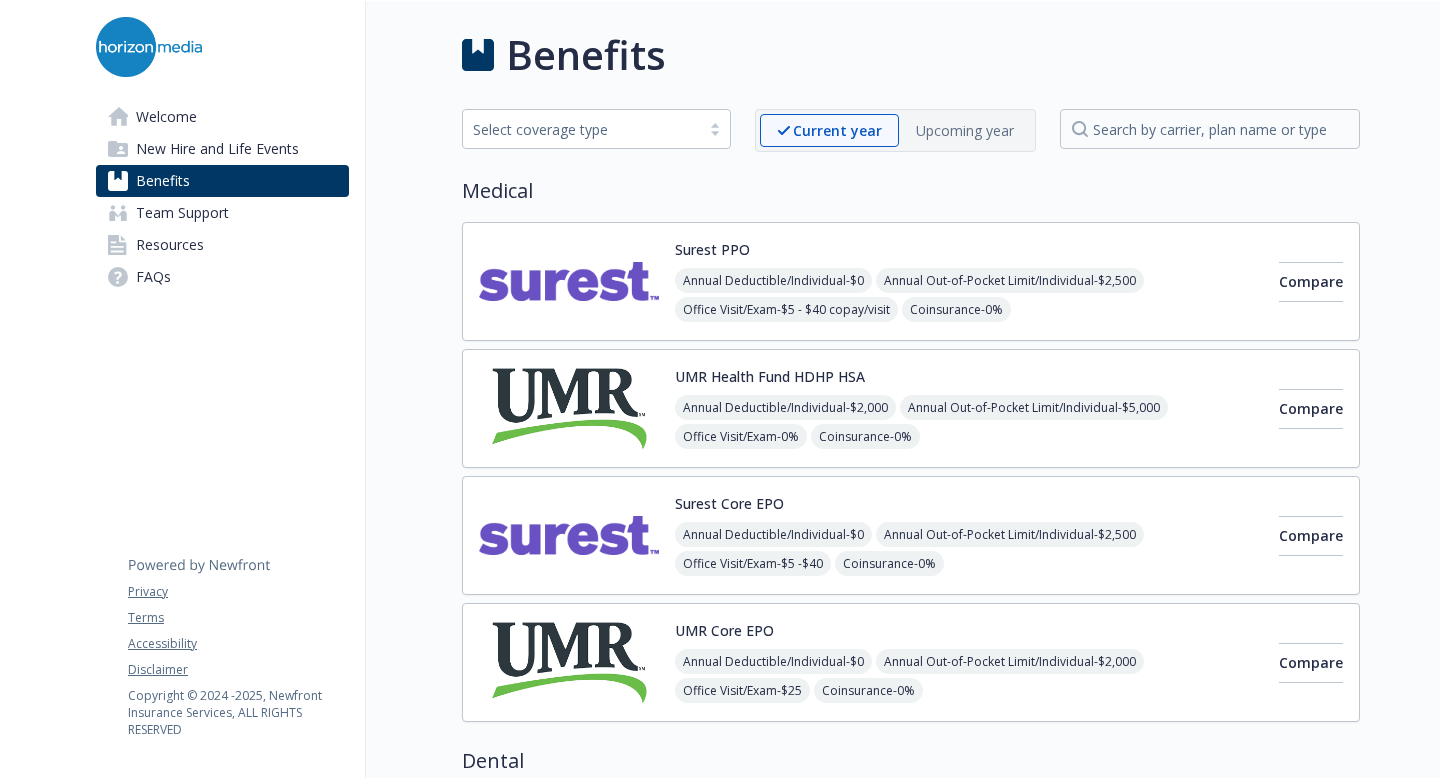 click at bounding box center (1400, 2901) 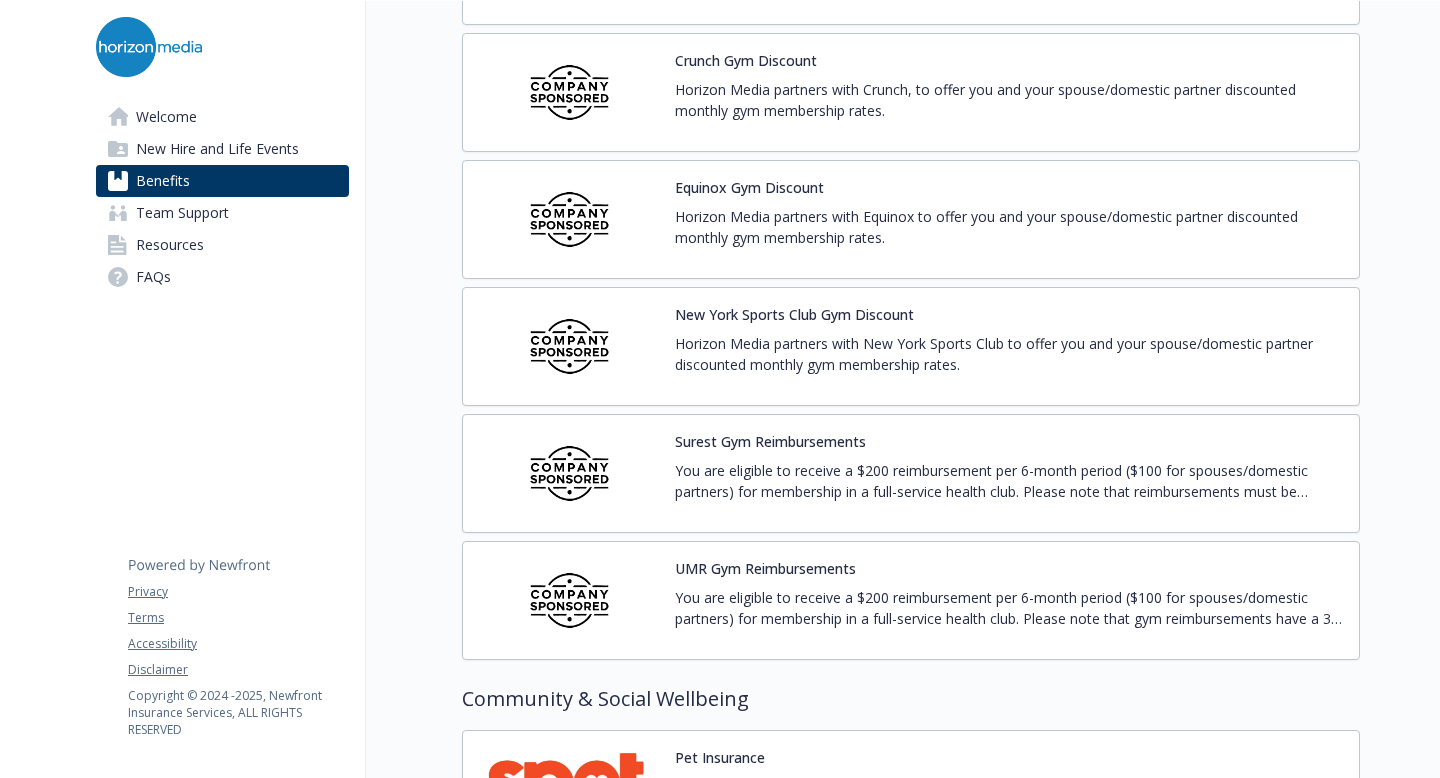 scroll, scrollTop: 4521, scrollLeft: 0, axis: vertical 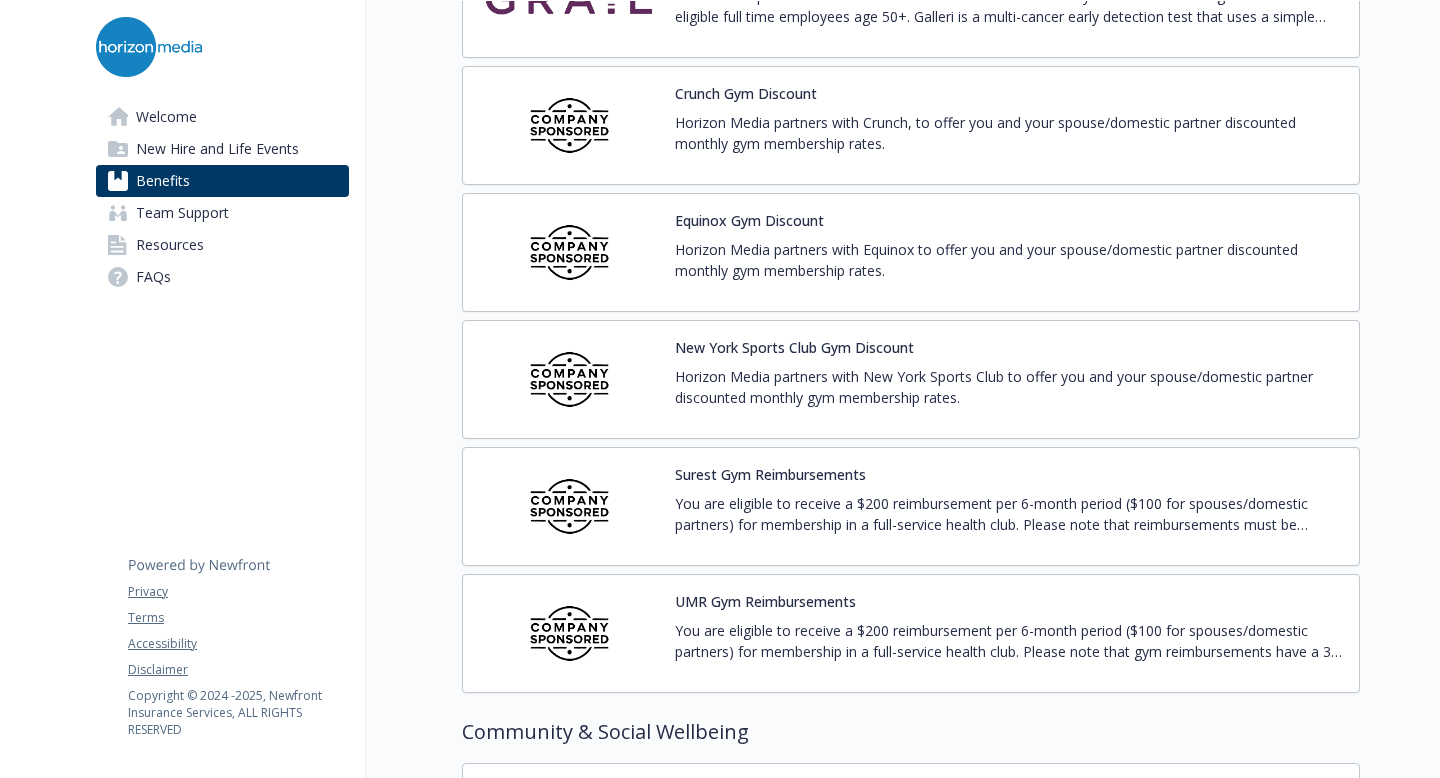 click on "Horizon Media partners with Equinox to offer you and your spouse/domestic partner discounted monthly gym membership rates." at bounding box center (1009, 260) 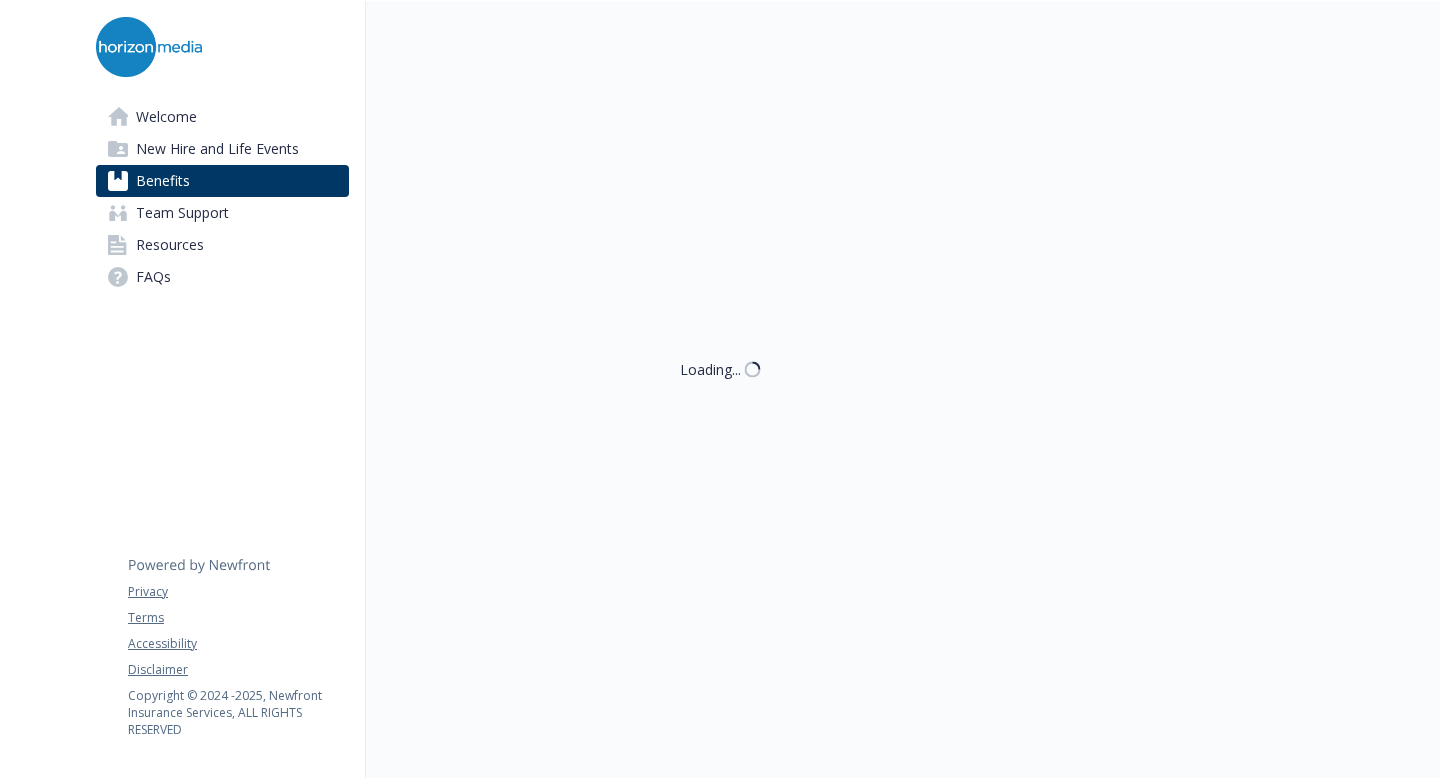 scroll, scrollTop: 4521, scrollLeft: 0, axis: vertical 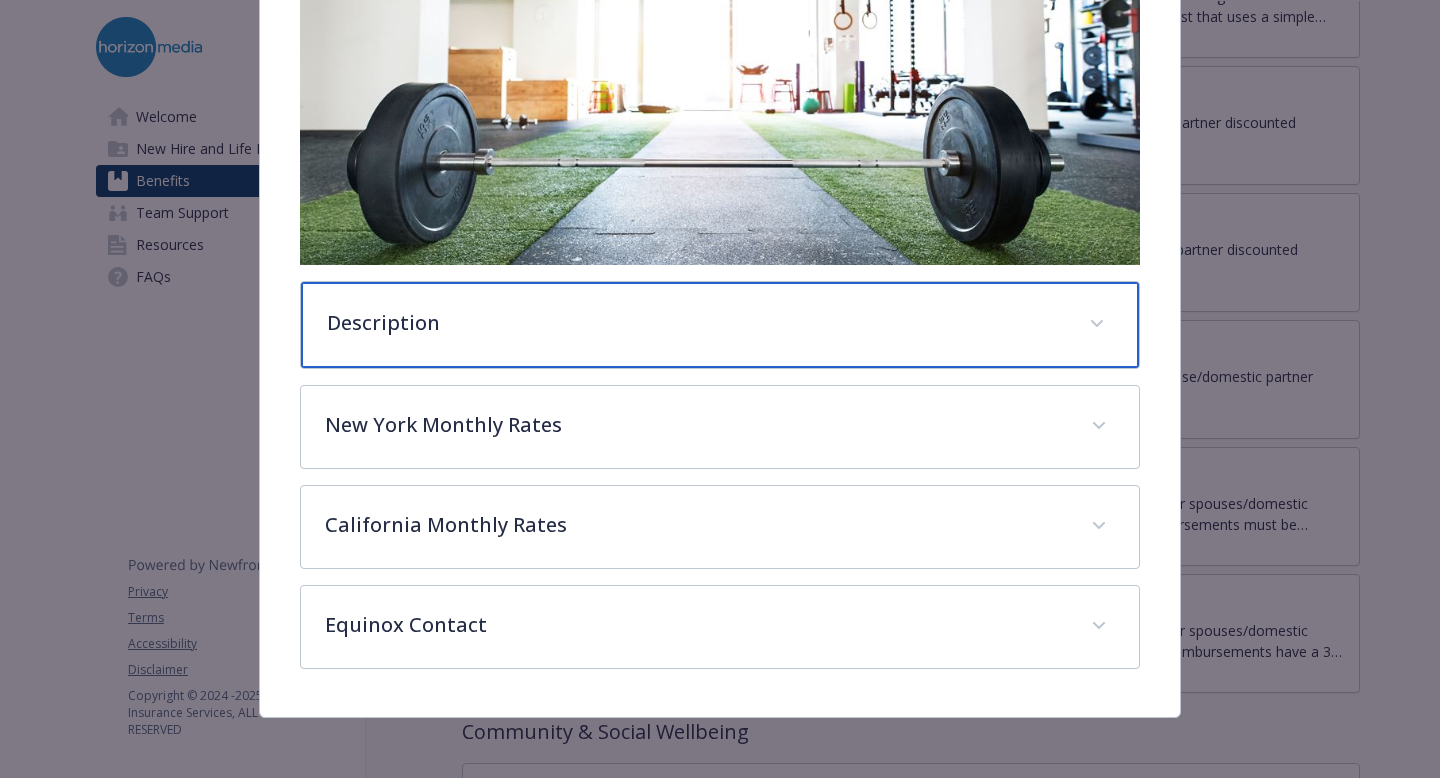click on "Description" at bounding box center [720, 325] 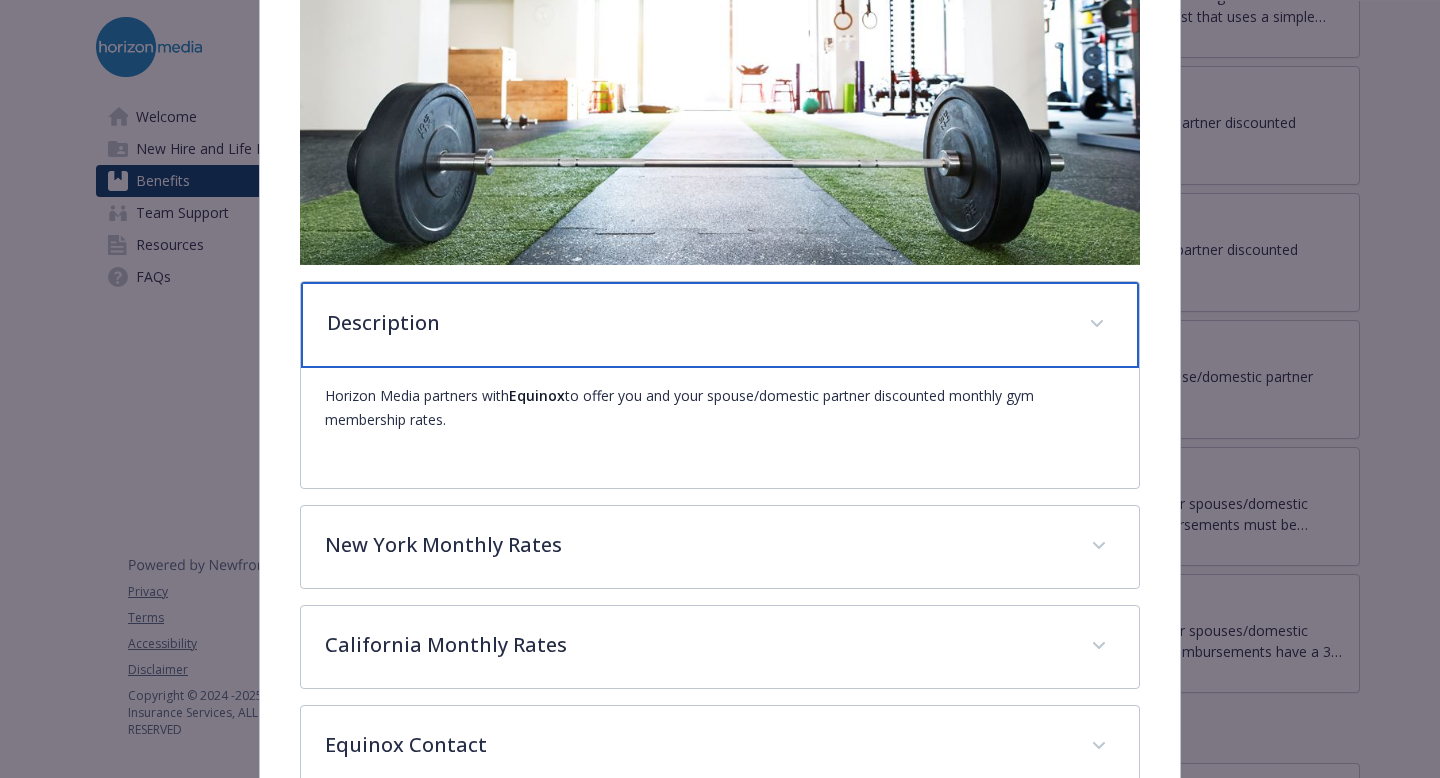 click on "Description" at bounding box center (696, 323) 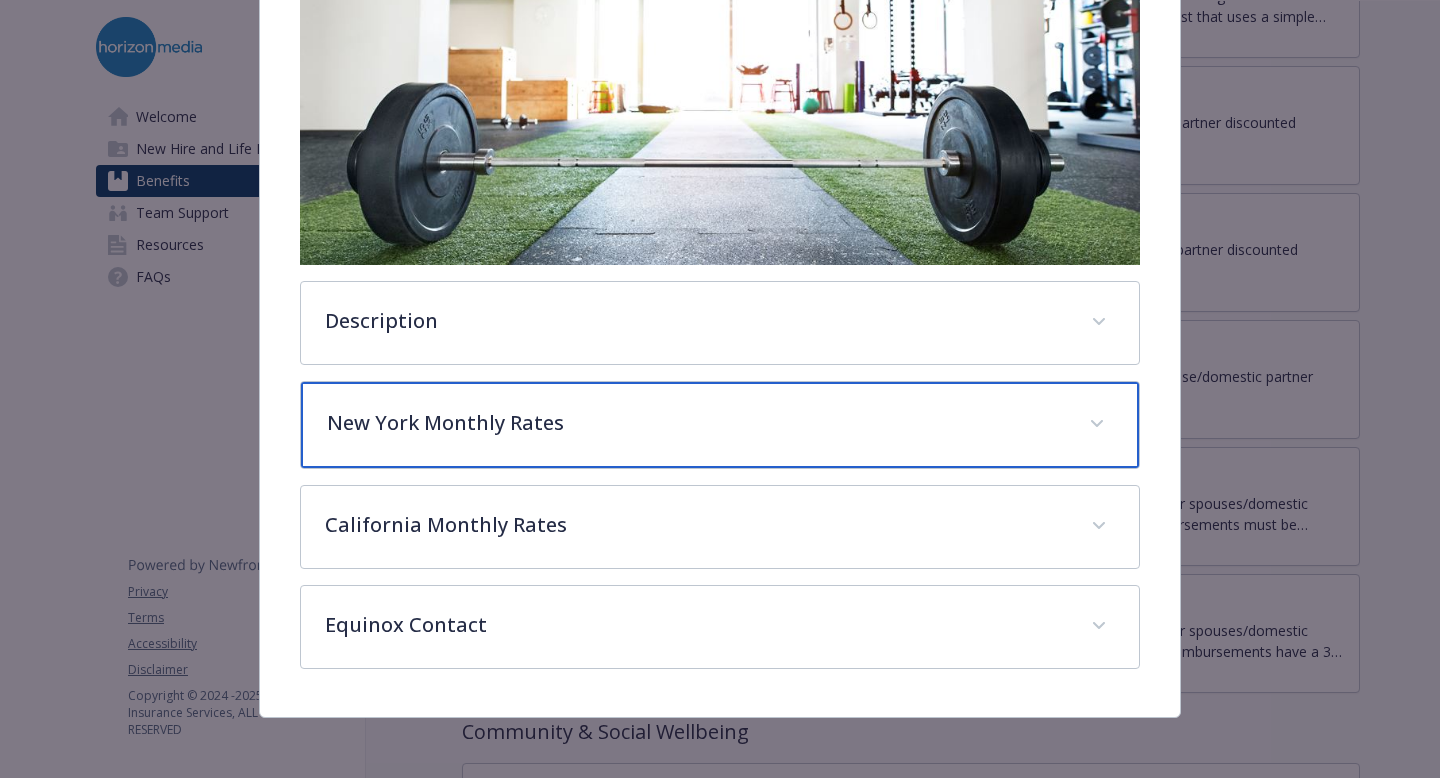 click on "New York Monthly Rates" at bounding box center [696, 423] 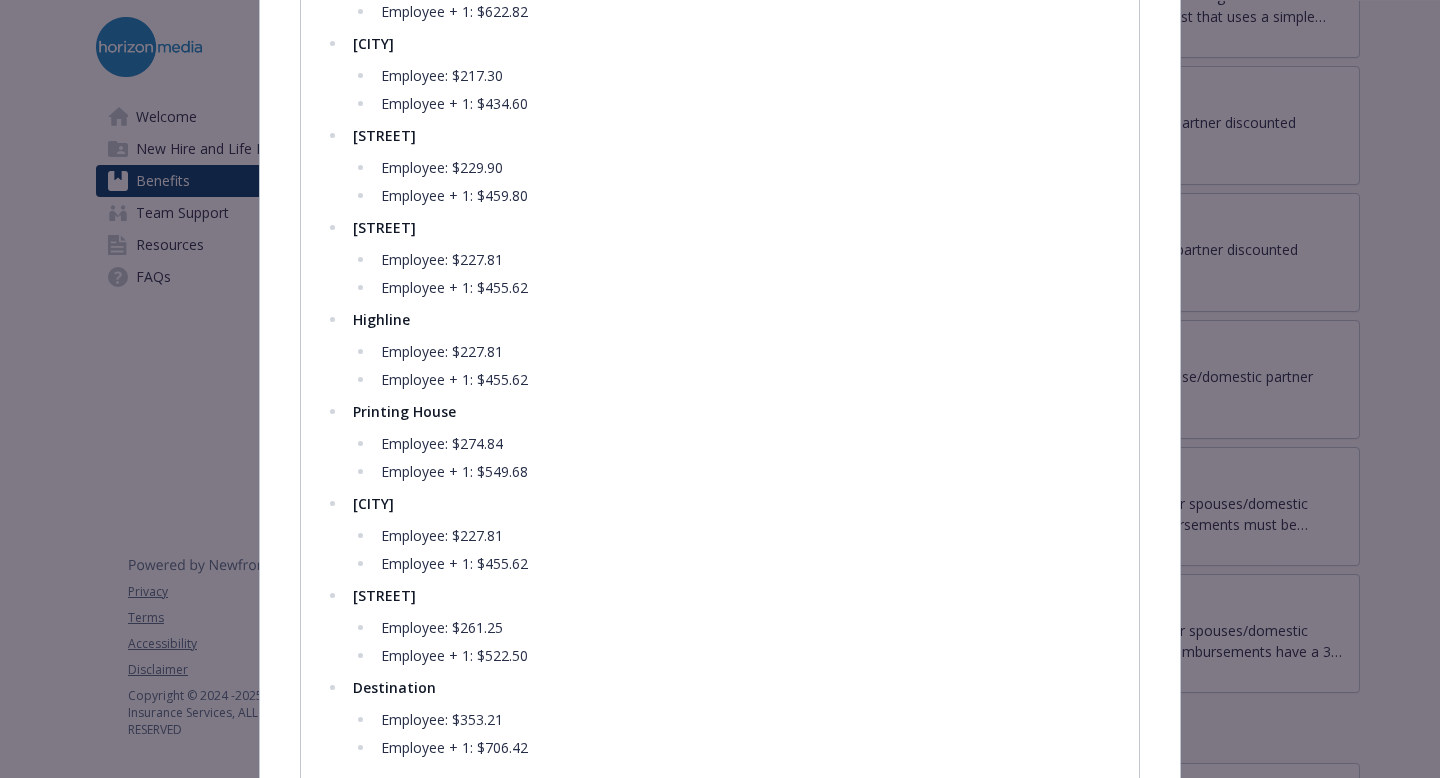scroll, scrollTop: 994, scrollLeft: 0, axis: vertical 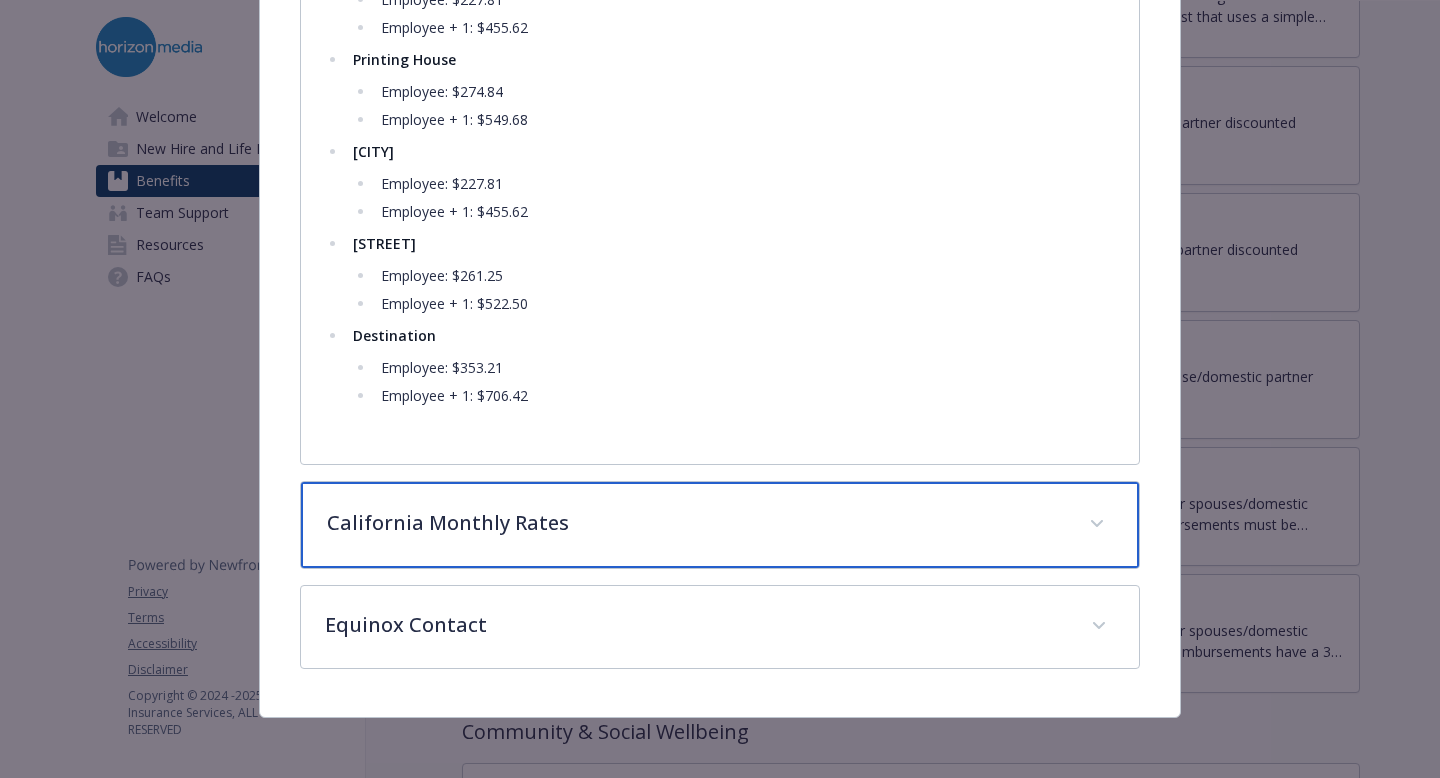 click on "California Monthly Rates" at bounding box center [720, 525] 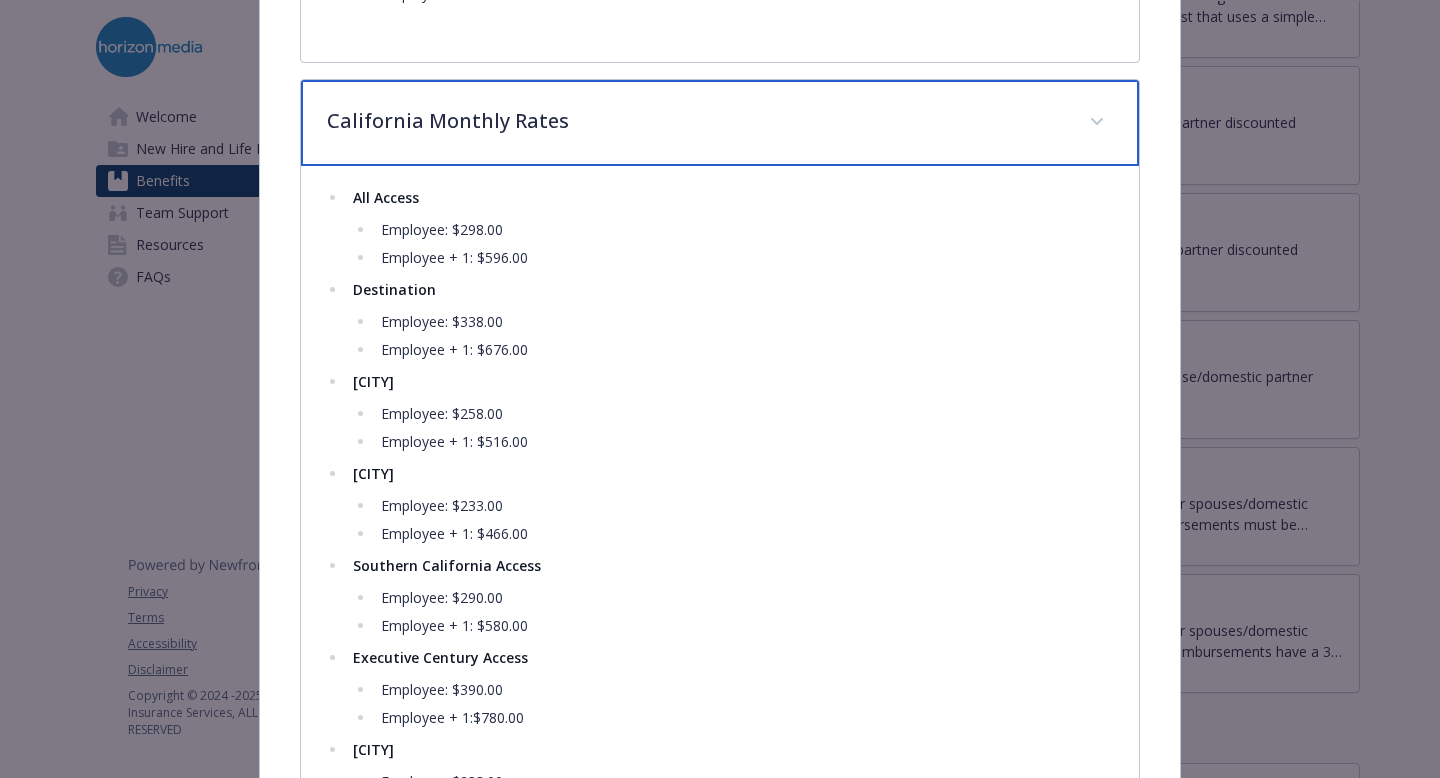 scroll, scrollTop: 1747, scrollLeft: 0, axis: vertical 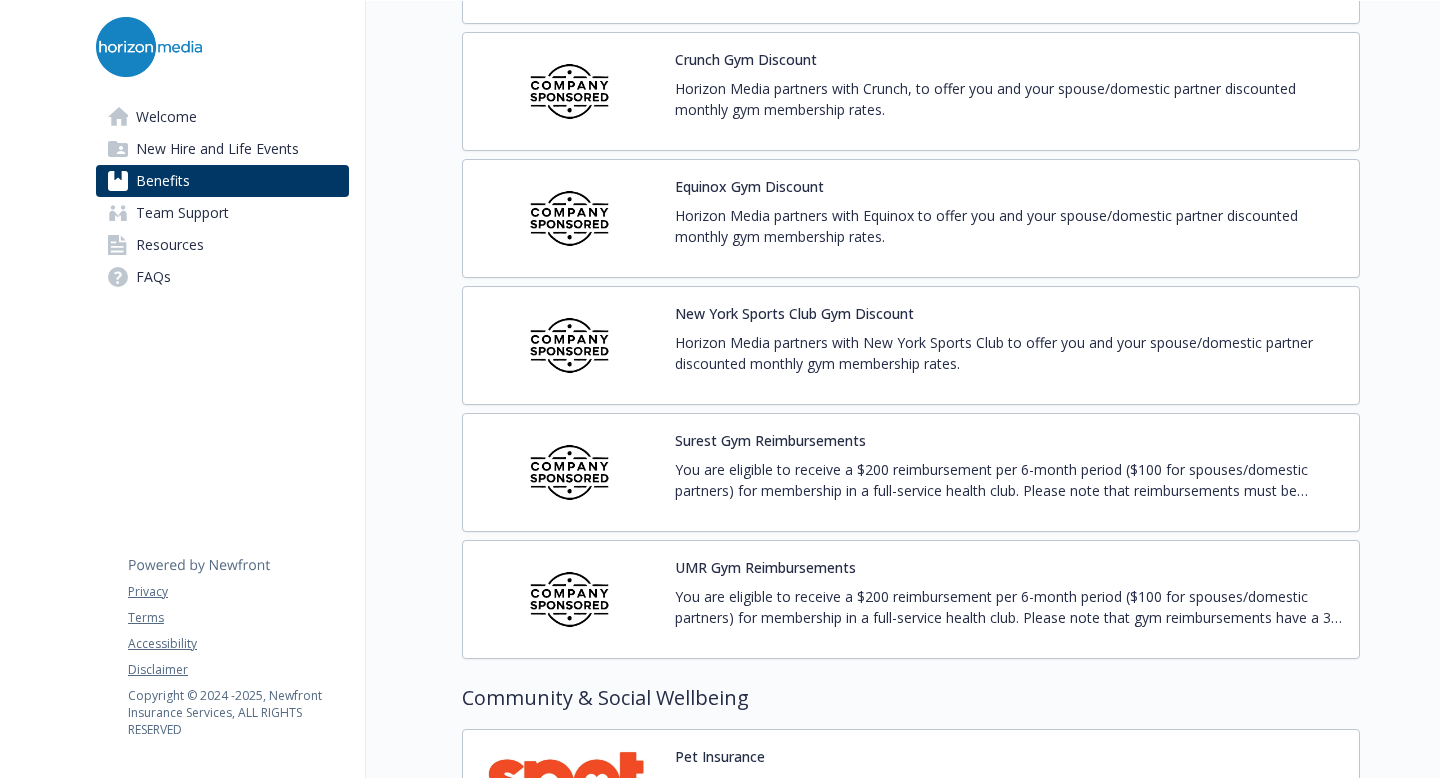 click on "Horizon Media partners with New York Sports Club to offer you and your spouse/domestic partner discounted monthly gym membership rates." at bounding box center [1009, 353] 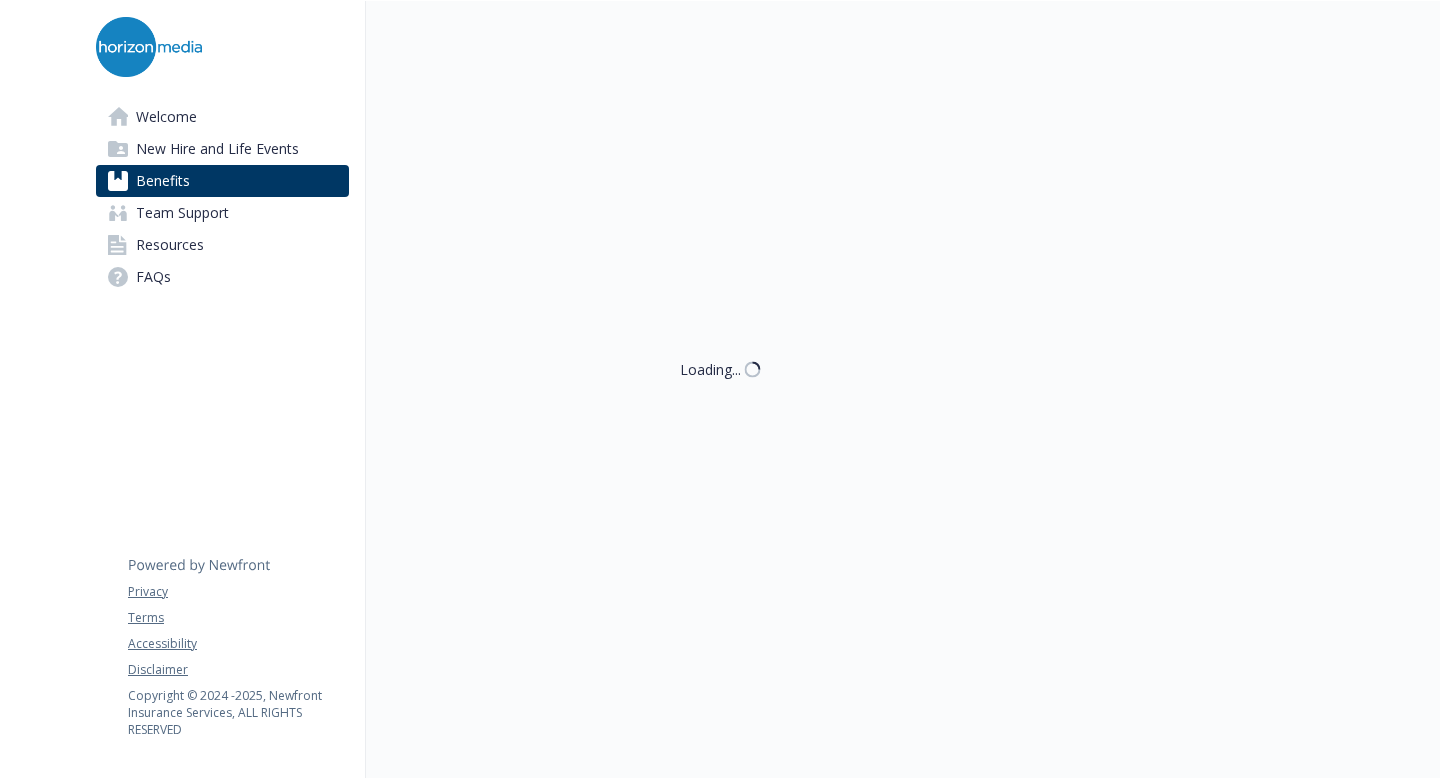scroll, scrollTop: 4555, scrollLeft: 0, axis: vertical 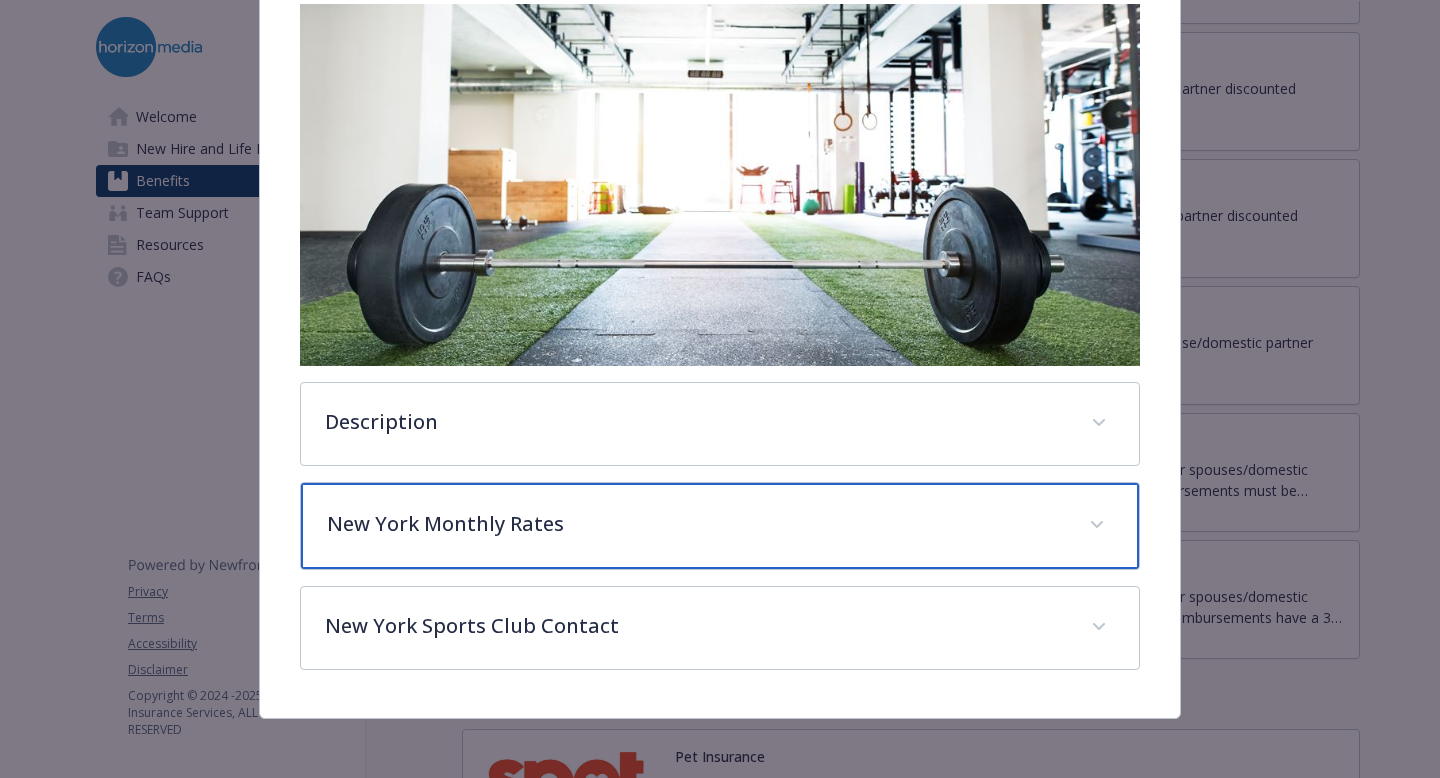 click on "New York Monthly Rates" at bounding box center (696, 524) 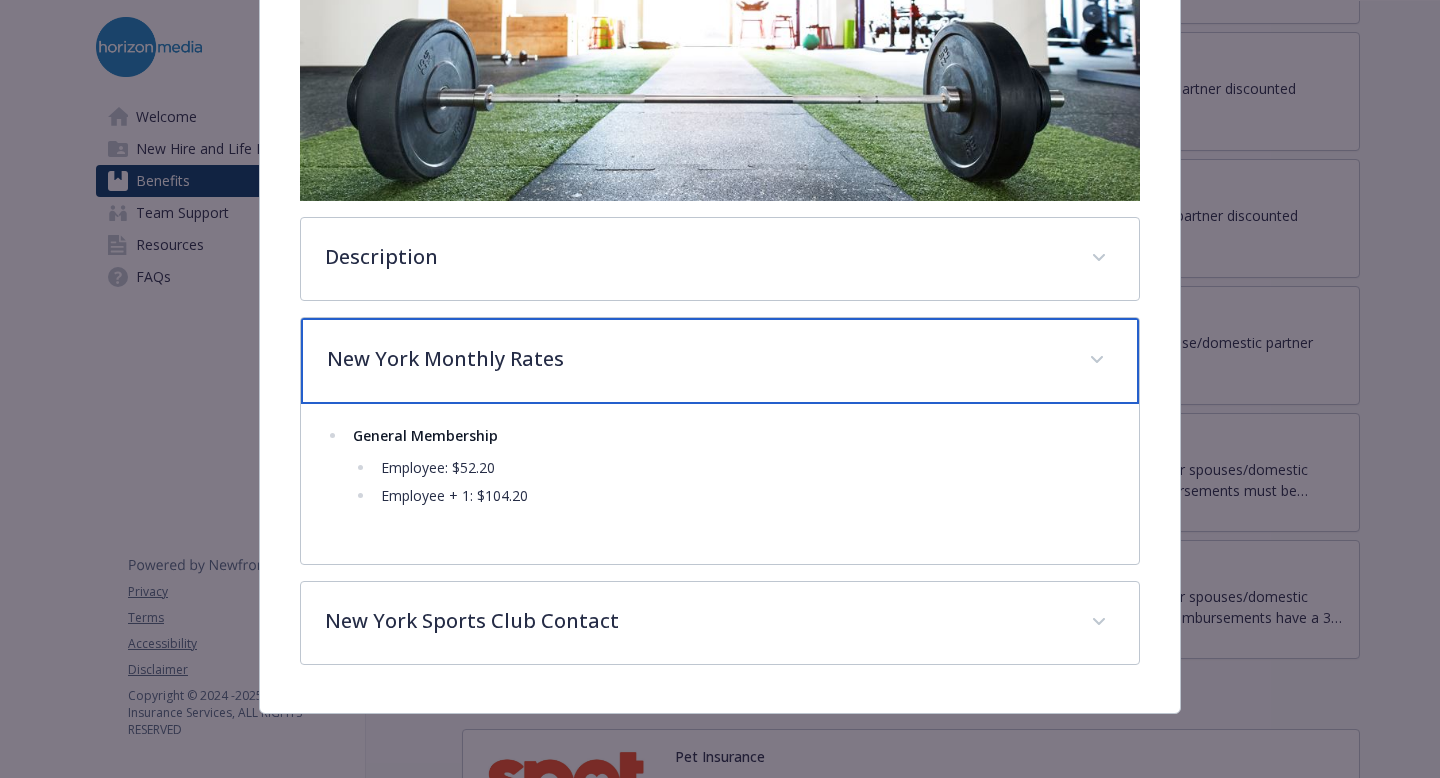 scroll, scrollTop: 514, scrollLeft: 0, axis: vertical 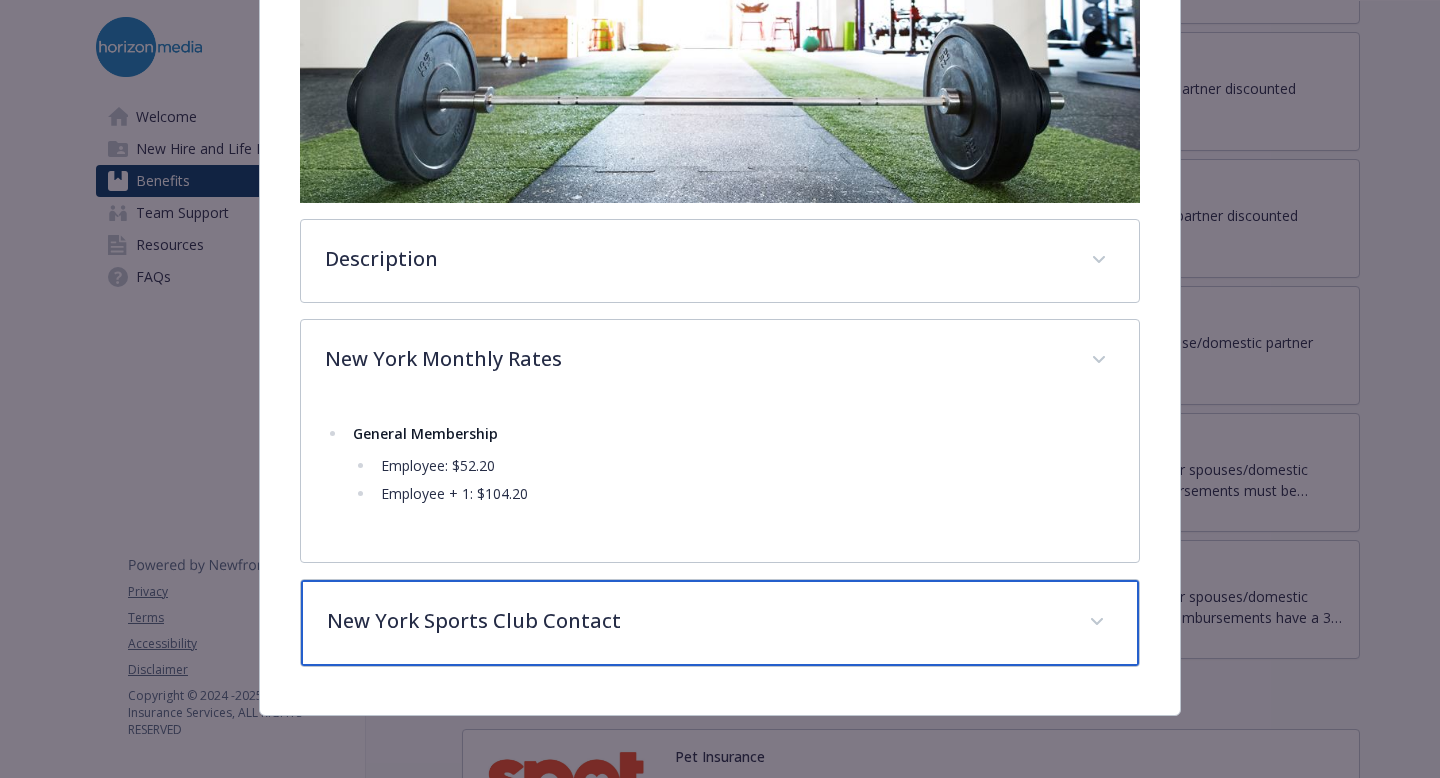 click on "New York Sports Club Contact" at bounding box center [696, 621] 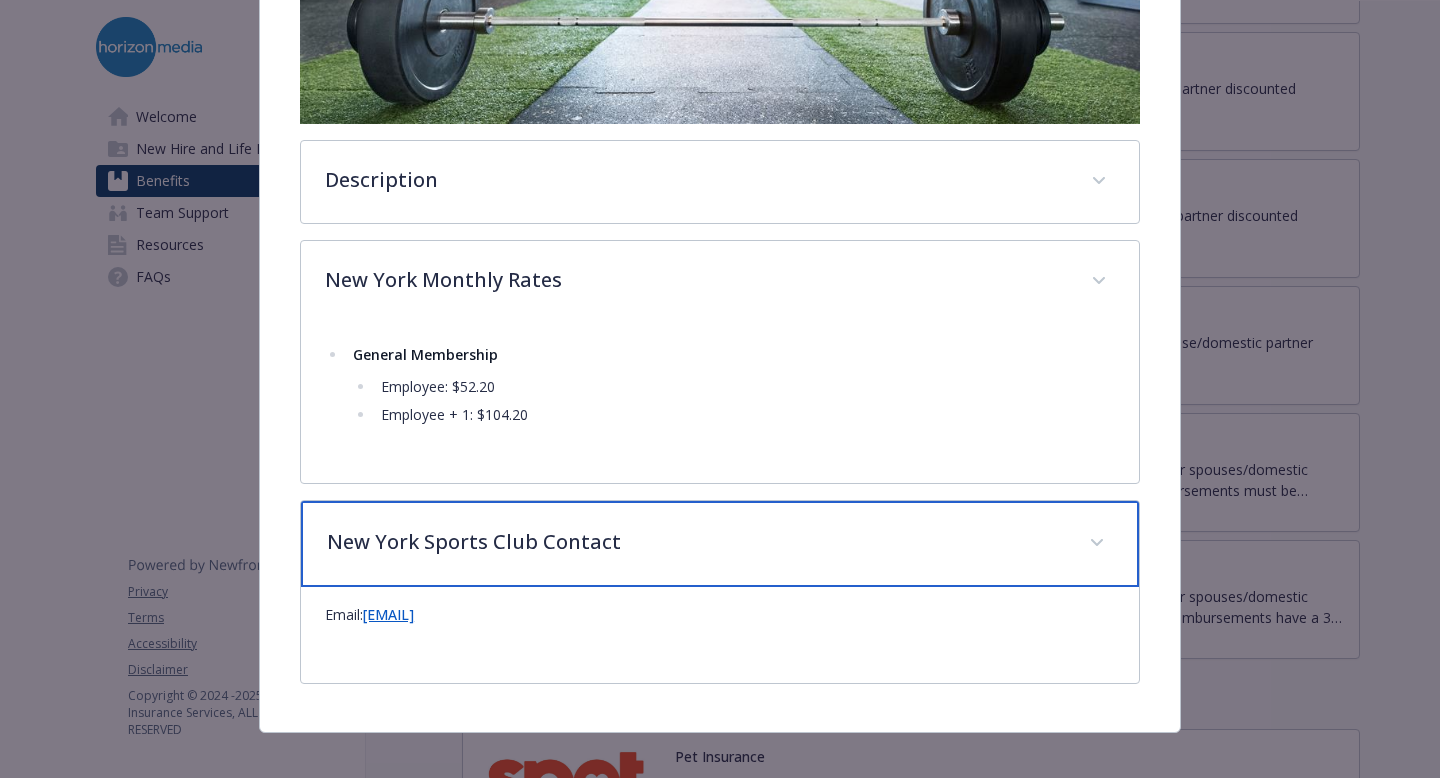 scroll, scrollTop: 611, scrollLeft: 0, axis: vertical 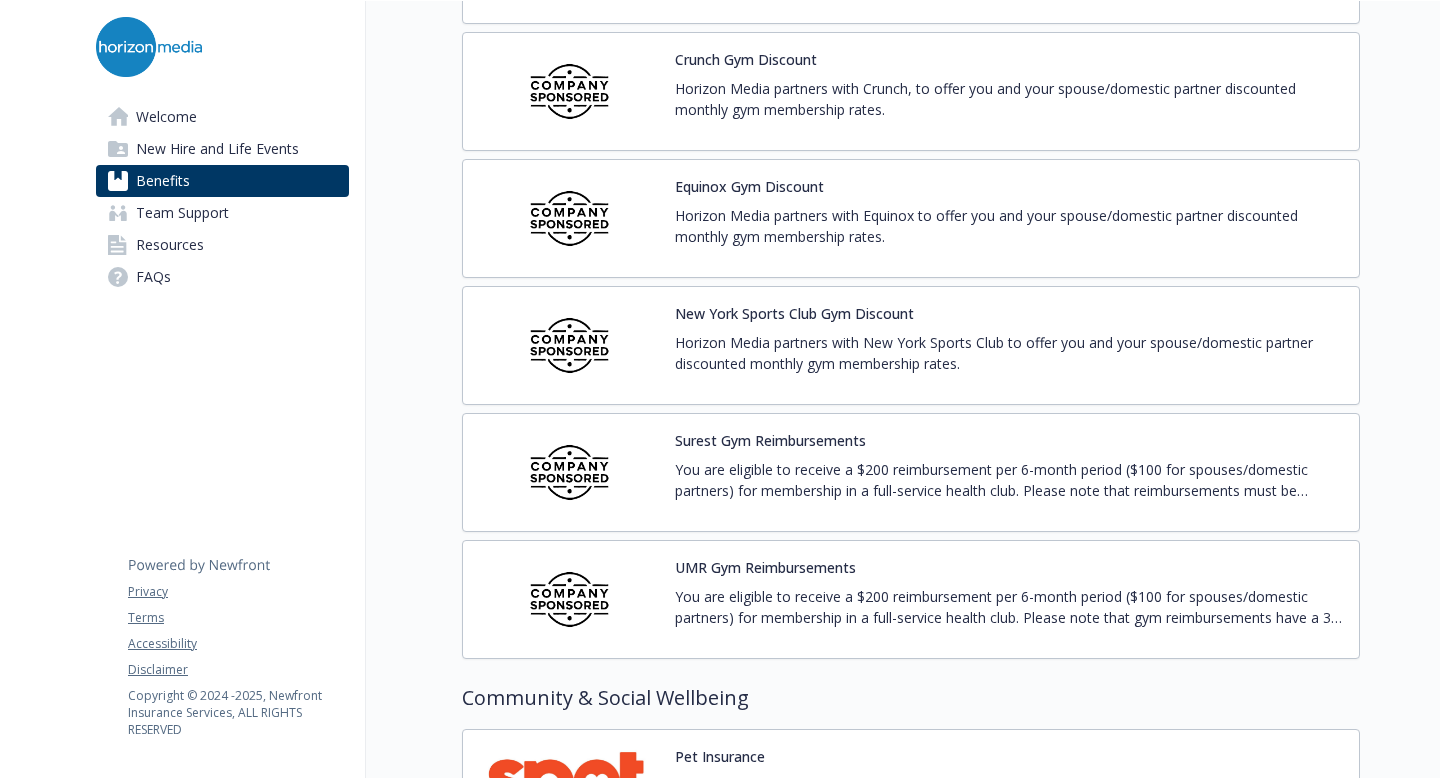 click on "You are eligible to receive a $200 reimbursement per 6-month period ($100 for spouses/domestic partners) for membership in a full-service health club.  Please note that reimbursements must be submitted by the last day of the 6-month period for which you are claiming.  See below for information on how to submit a reimbursement.
Benefit periods for the 2025 - 2026 plan year are the six months defined as
July 1, 2025 - December 31, 2025 and January 1, 2026 - June 30, 2026." at bounding box center [1009, 480] 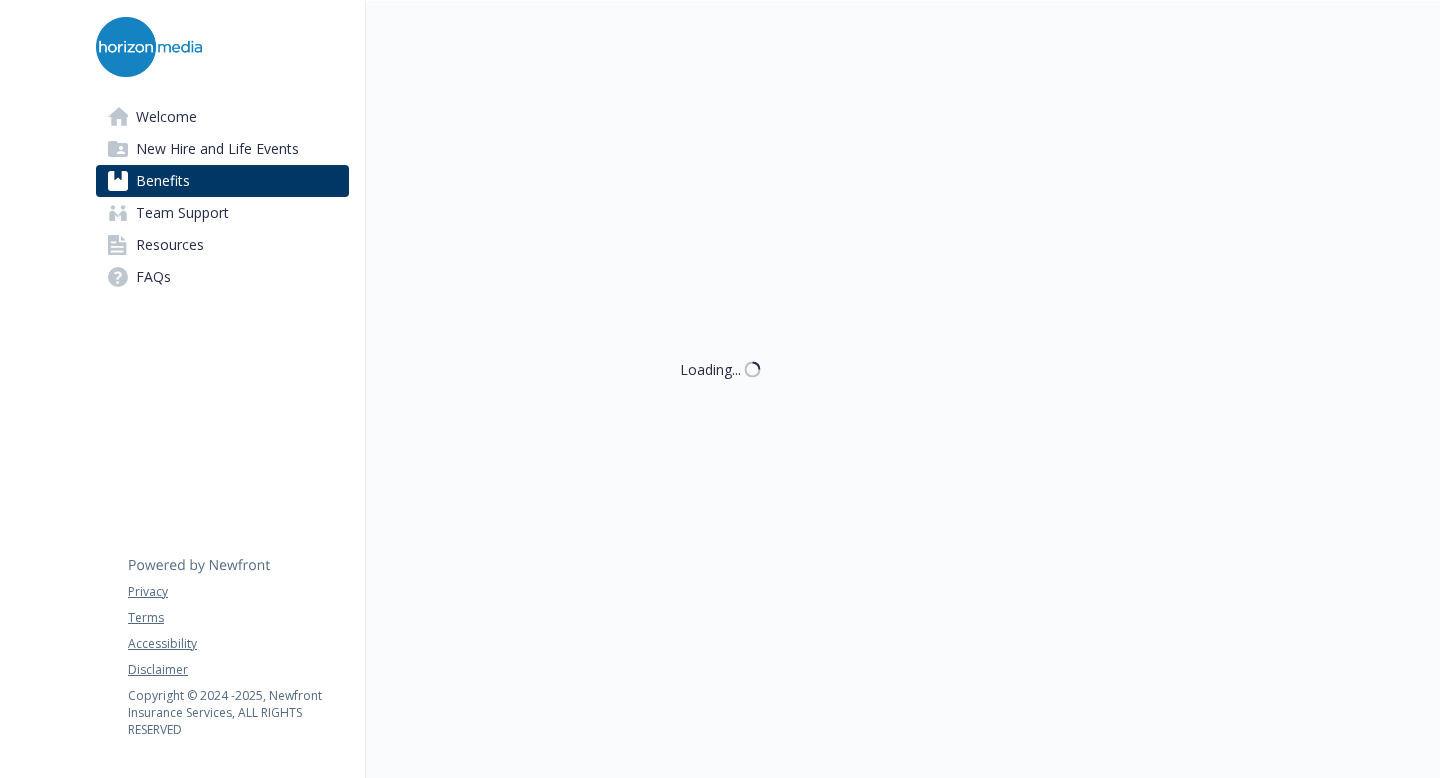 scroll, scrollTop: 4555, scrollLeft: 0, axis: vertical 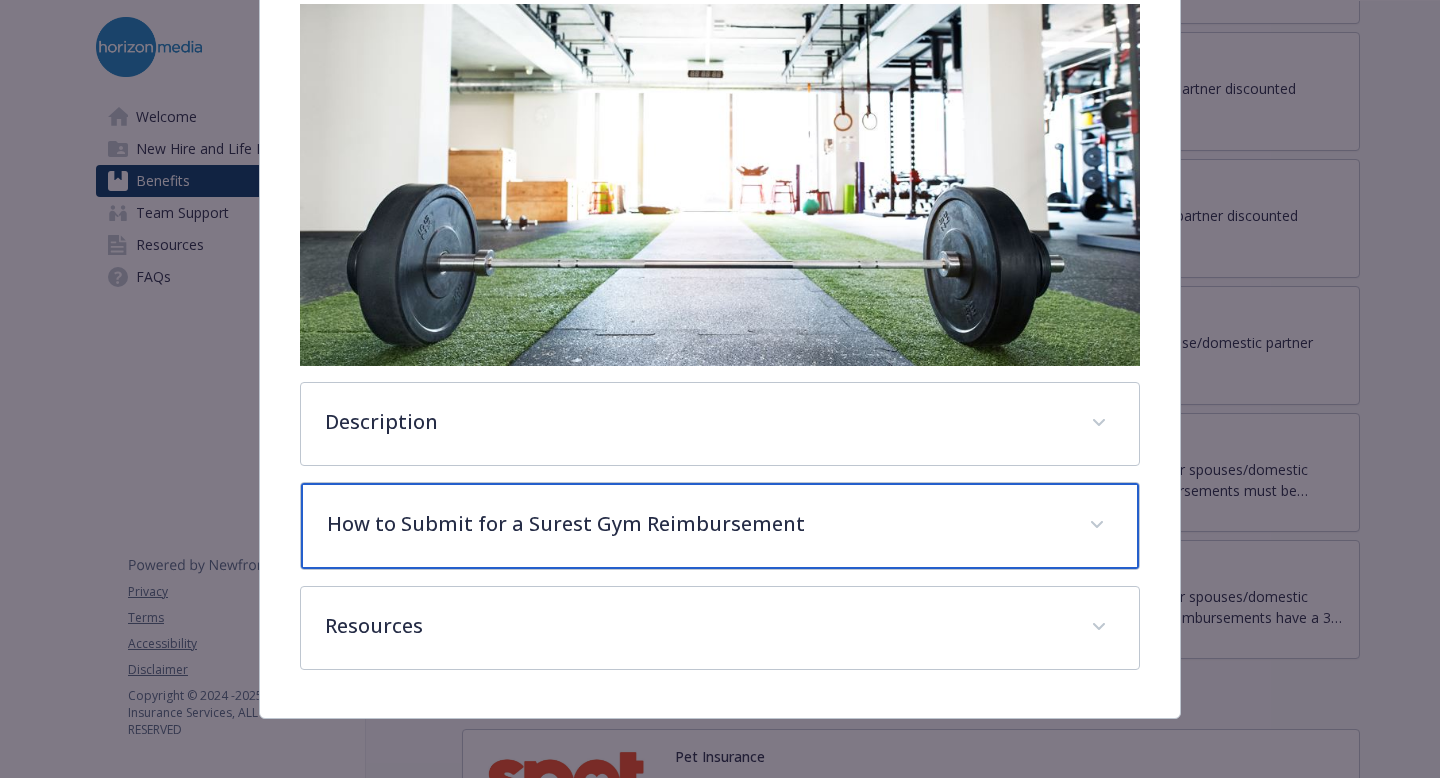 click on "How to Submit for a Surest Gym Reimbursement" at bounding box center [720, 526] 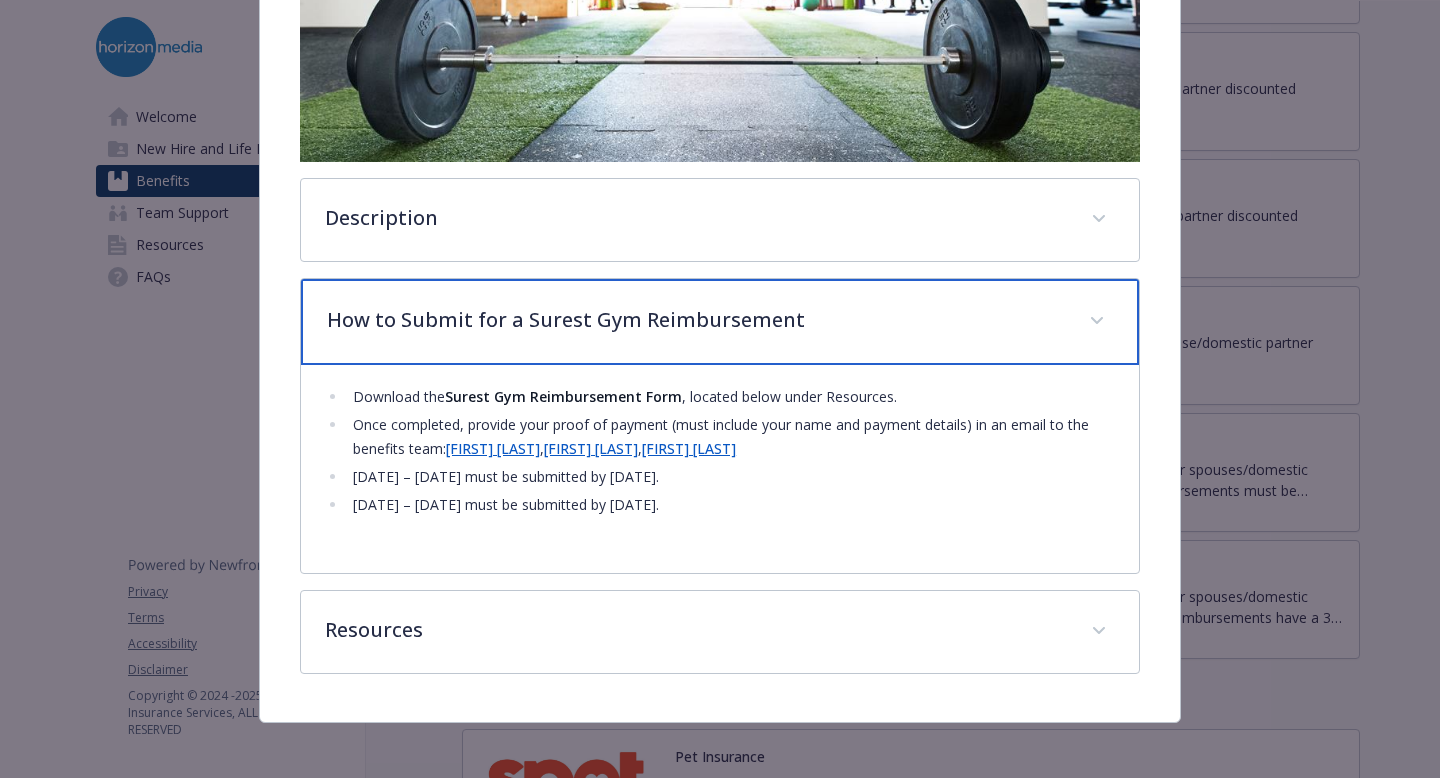 scroll, scrollTop: 564, scrollLeft: 0, axis: vertical 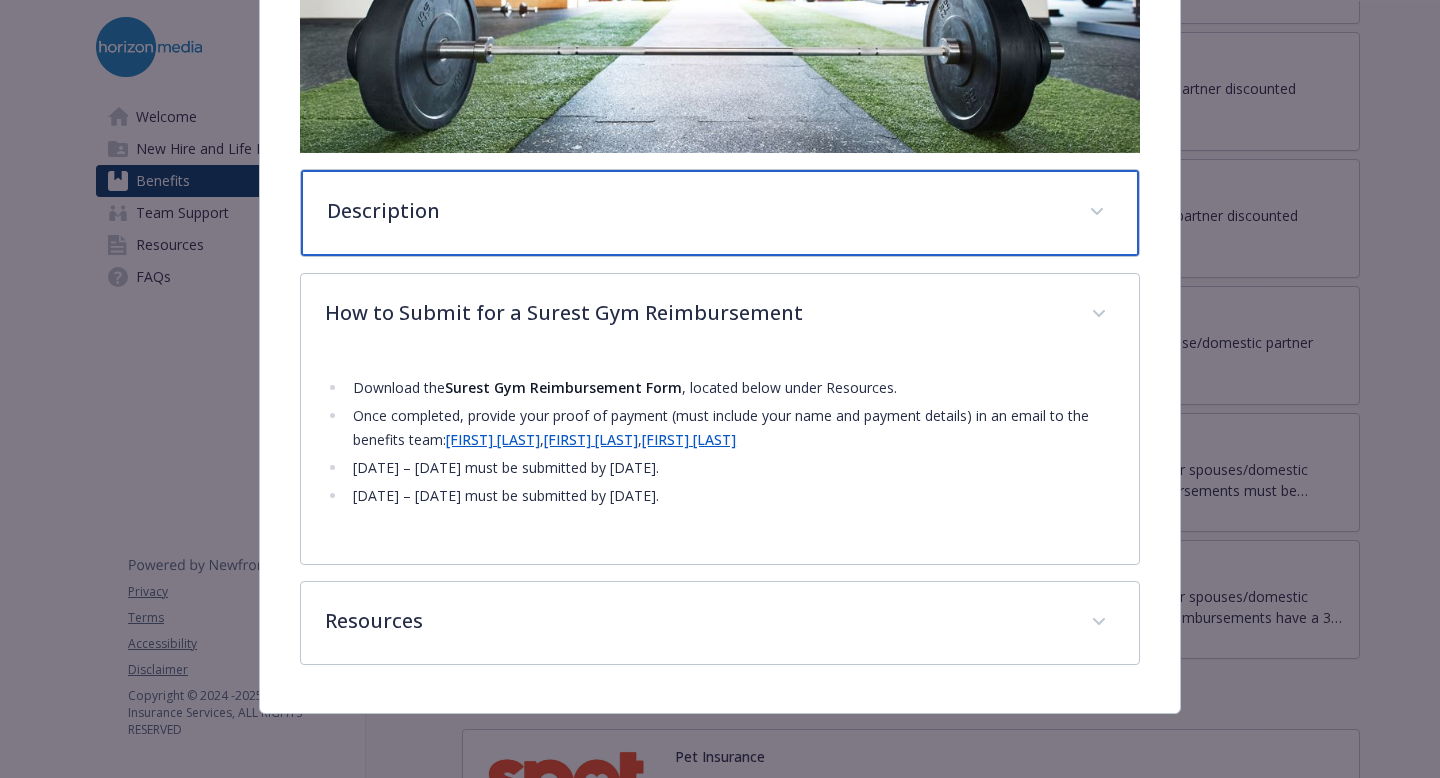 click on "Description" at bounding box center [720, 213] 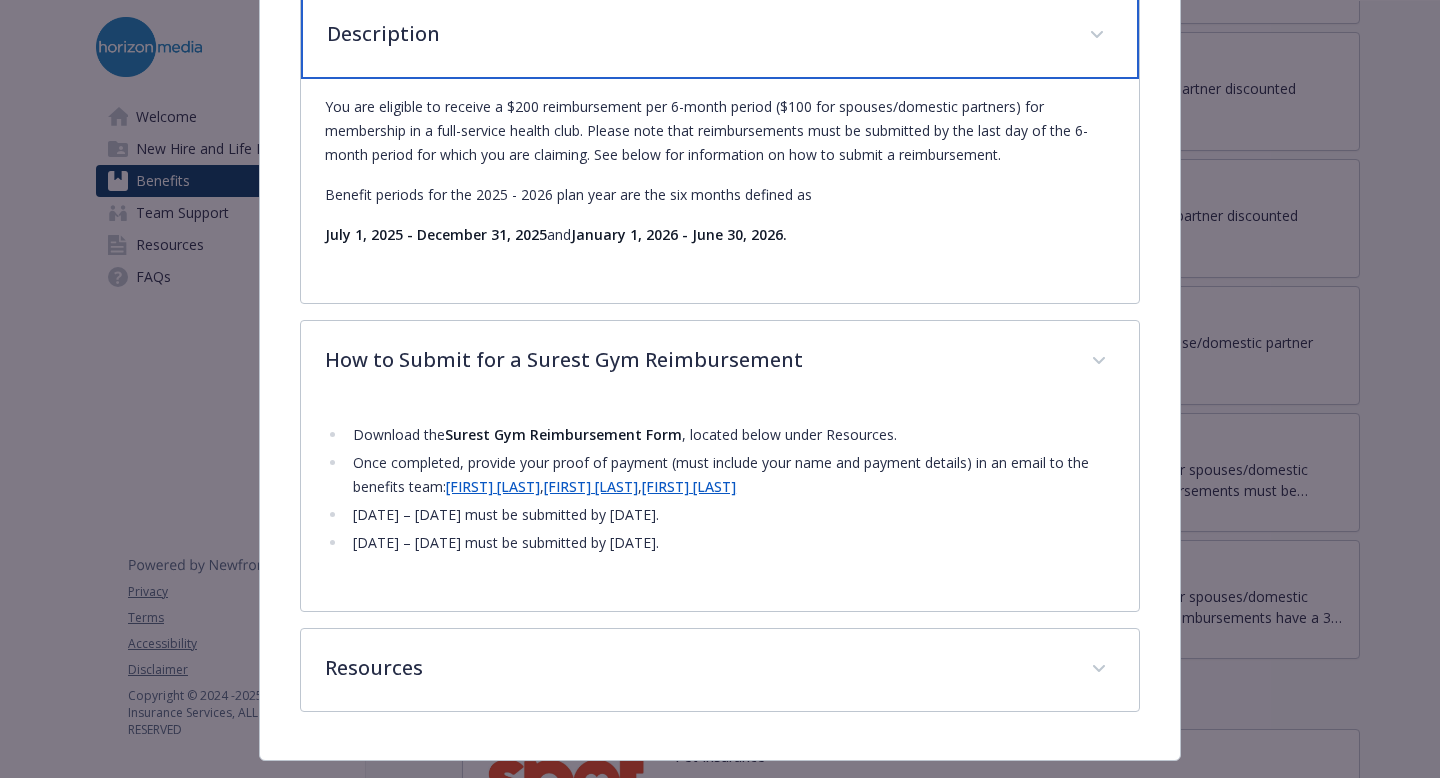 scroll, scrollTop: 743, scrollLeft: 0, axis: vertical 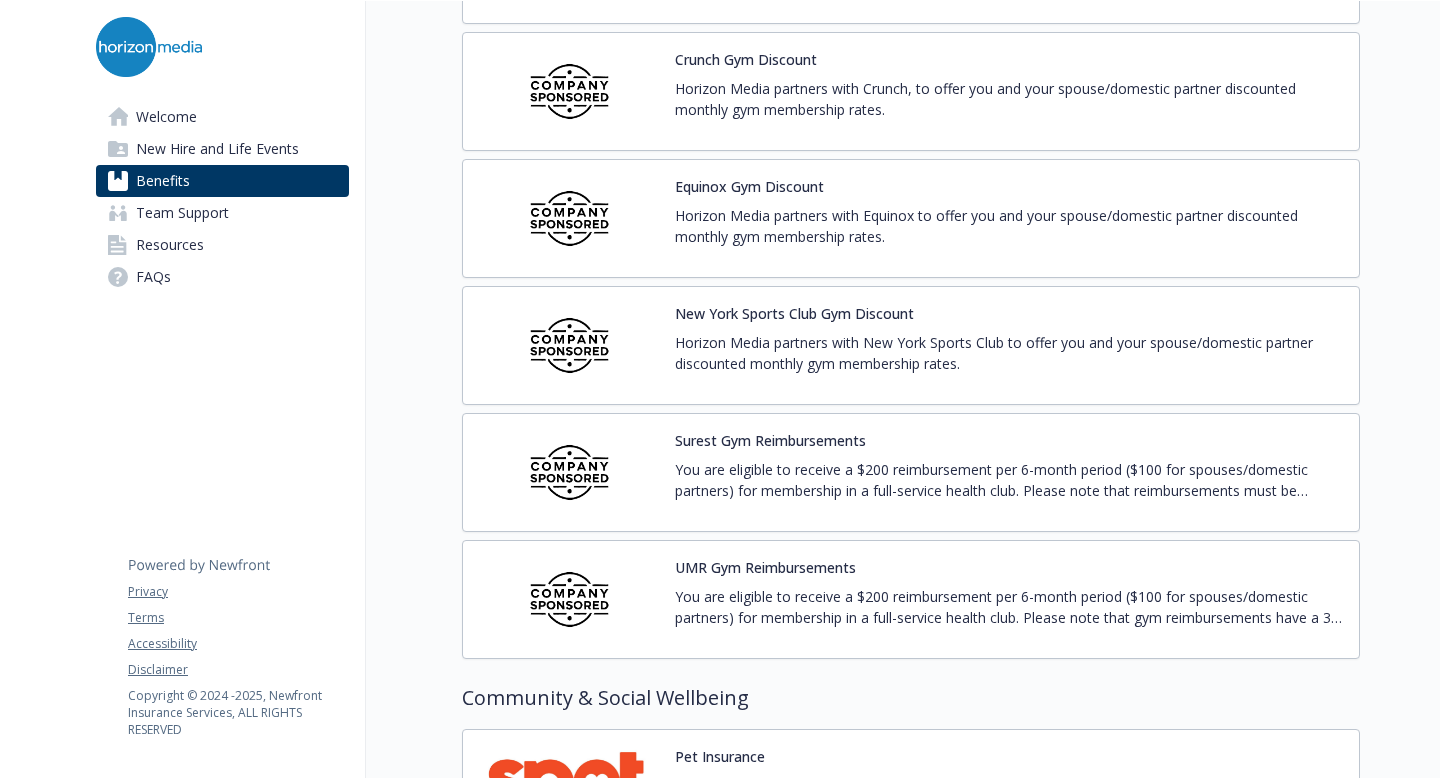 click on "You are eligible to receive a $200 reimbursement per 6-month period ($100 for spouses/domestic partners) for membership in a full-service health club. Please note that gym reimbursements have a 3 –6 month turnaround. See below for information on how to submit a reimbursement.
Benefit periods for the 2025 - 2026 plan year are the six months defined as
July 1, 2025 - December 31, 2025 and January 1, 2026 - June 30, 2026." at bounding box center (1009, 607) 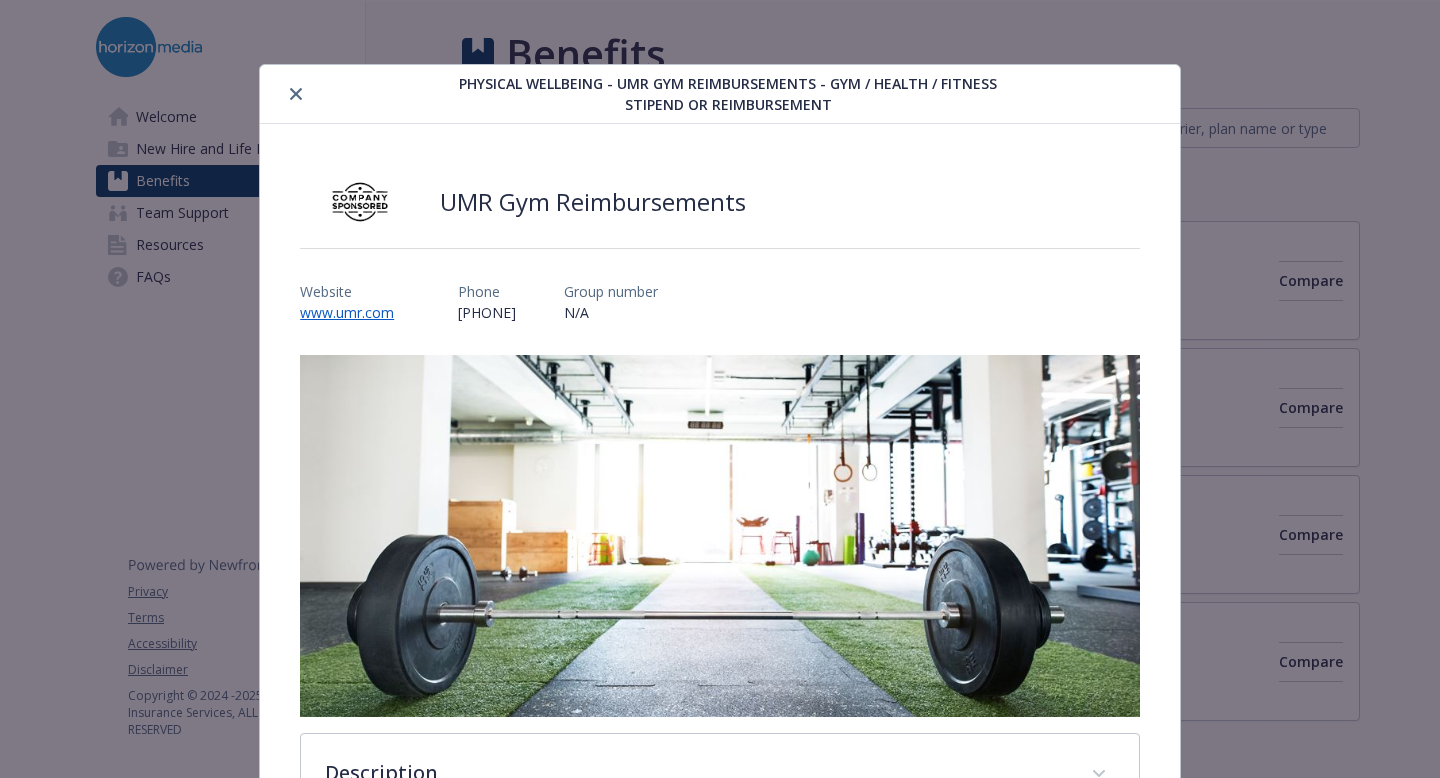 scroll, scrollTop: 4555, scrollLeft: 0, axis: vertical 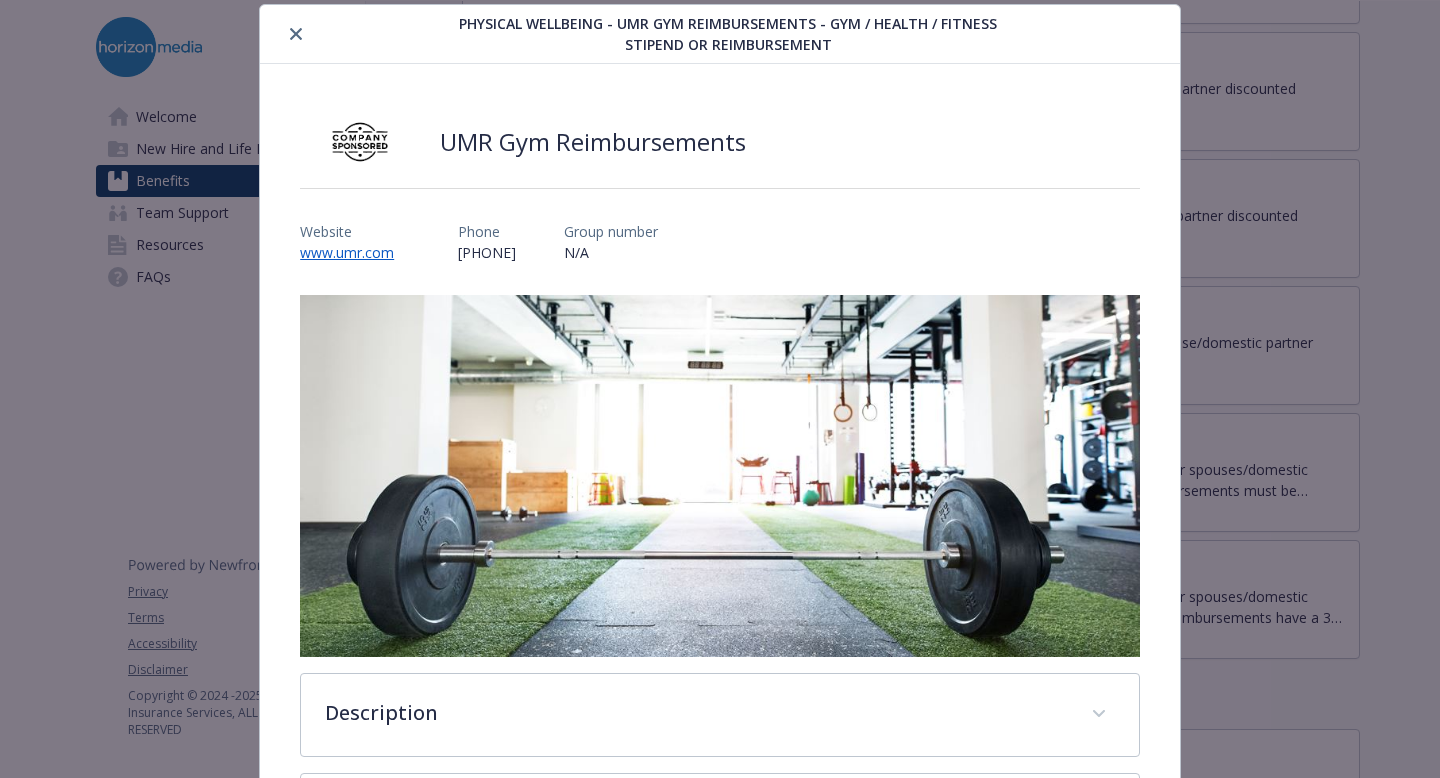 click 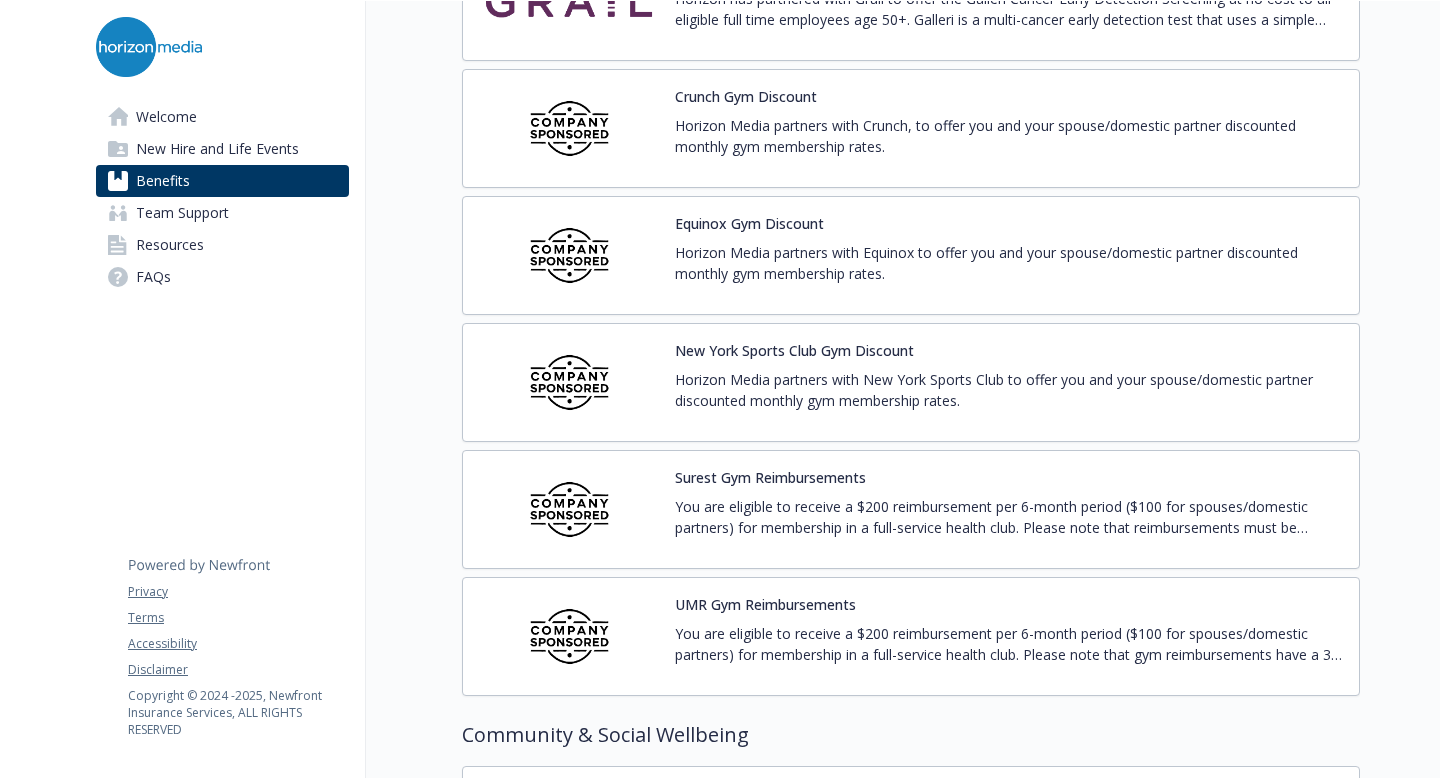 scroll, scrollTop: 4517, scrollLeft: 0, axis: vertical 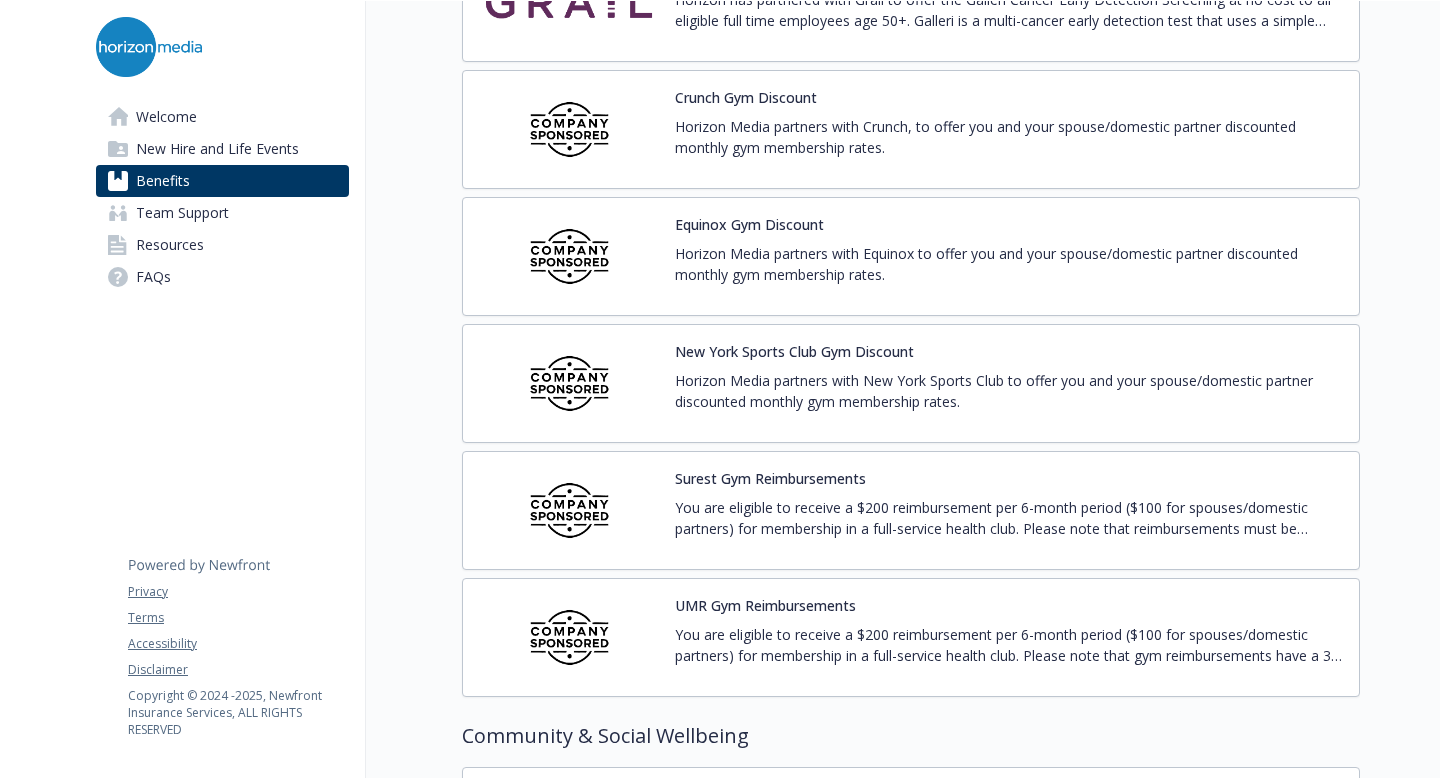 click on "Crunch Gym Discount Horizon Media partners with Crunch, to offer you and your spouse/domestic partner discounted monthly gym membership rates." at bounding box center [1009, 129] 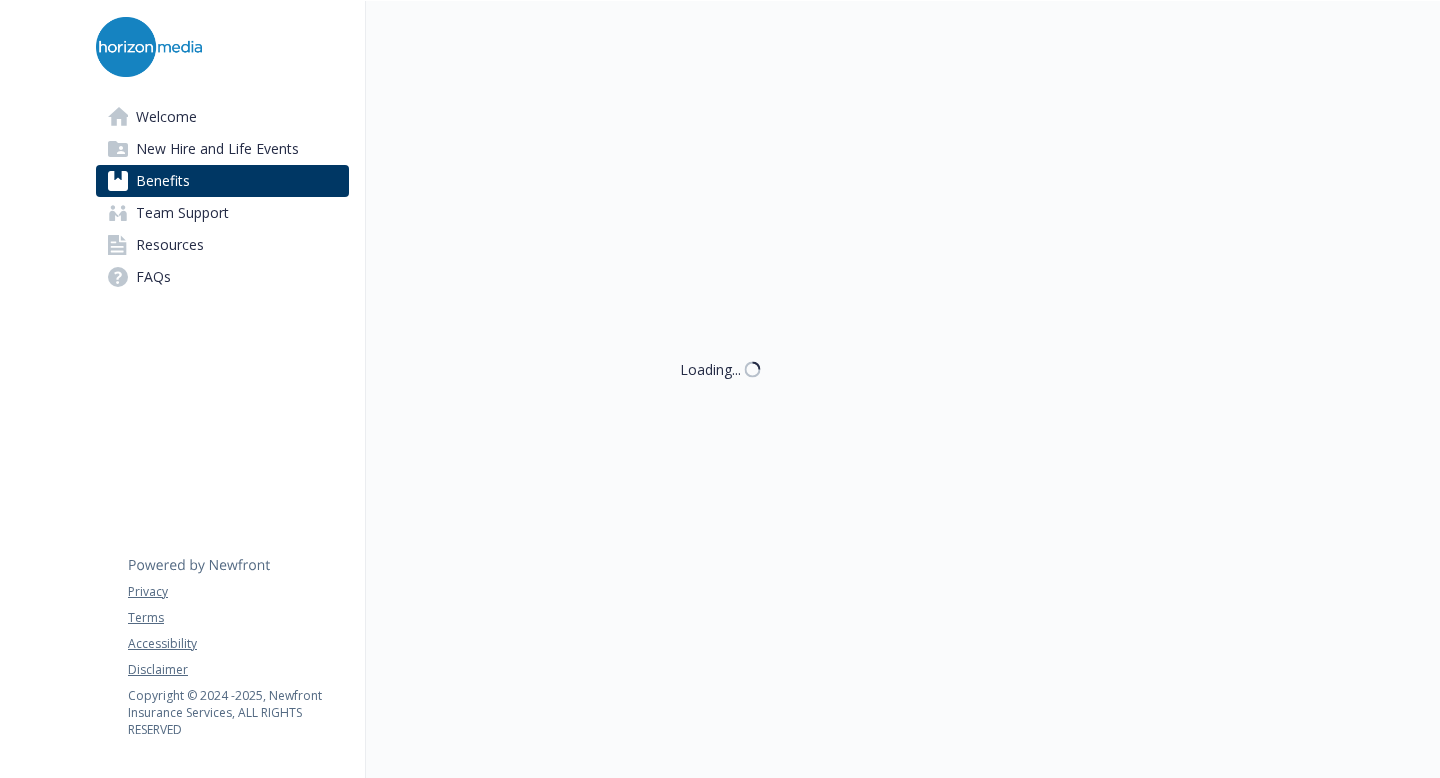 scroll, scrollTop: 4517, scrollLeft: 0, axis: vertical 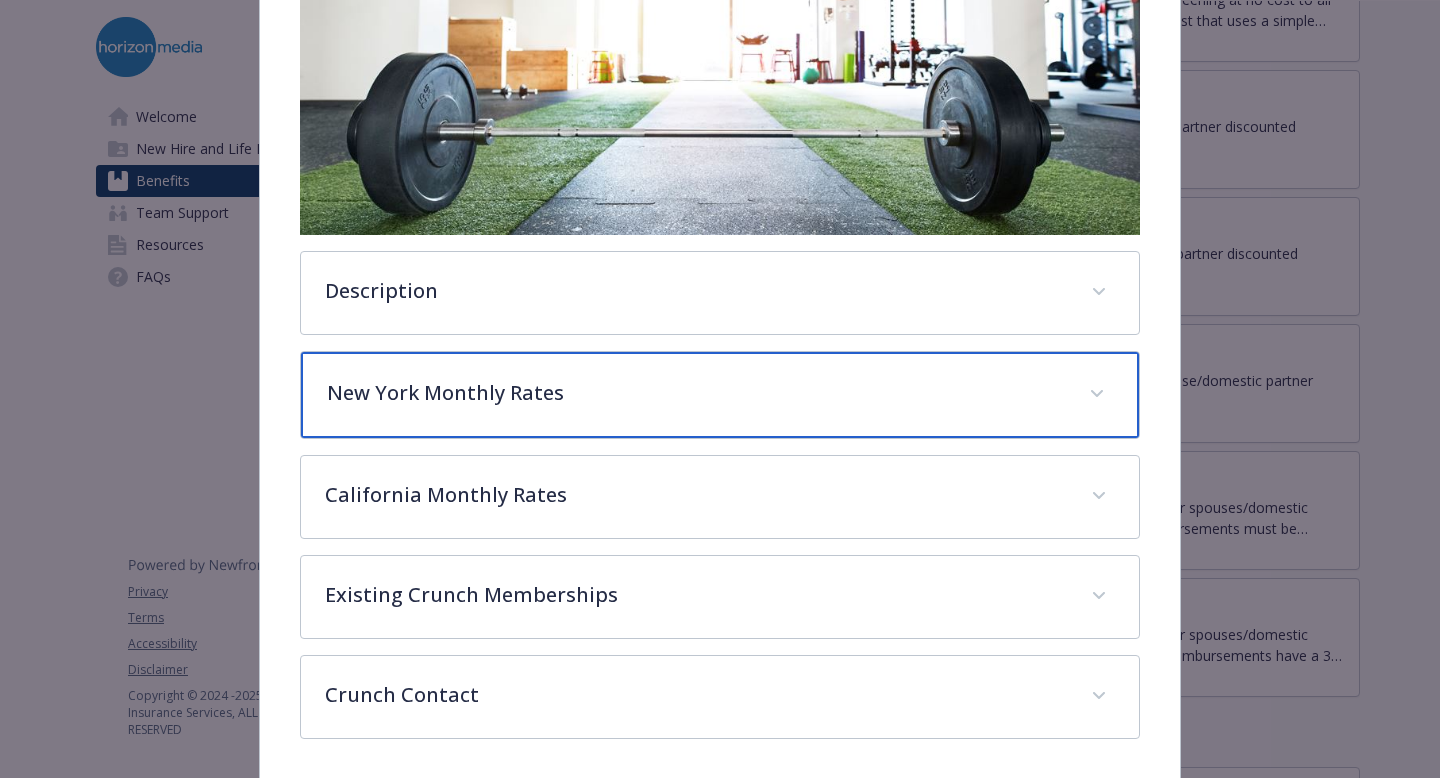 click on "New York Monthly Rates" at bounding box center [696, 393] 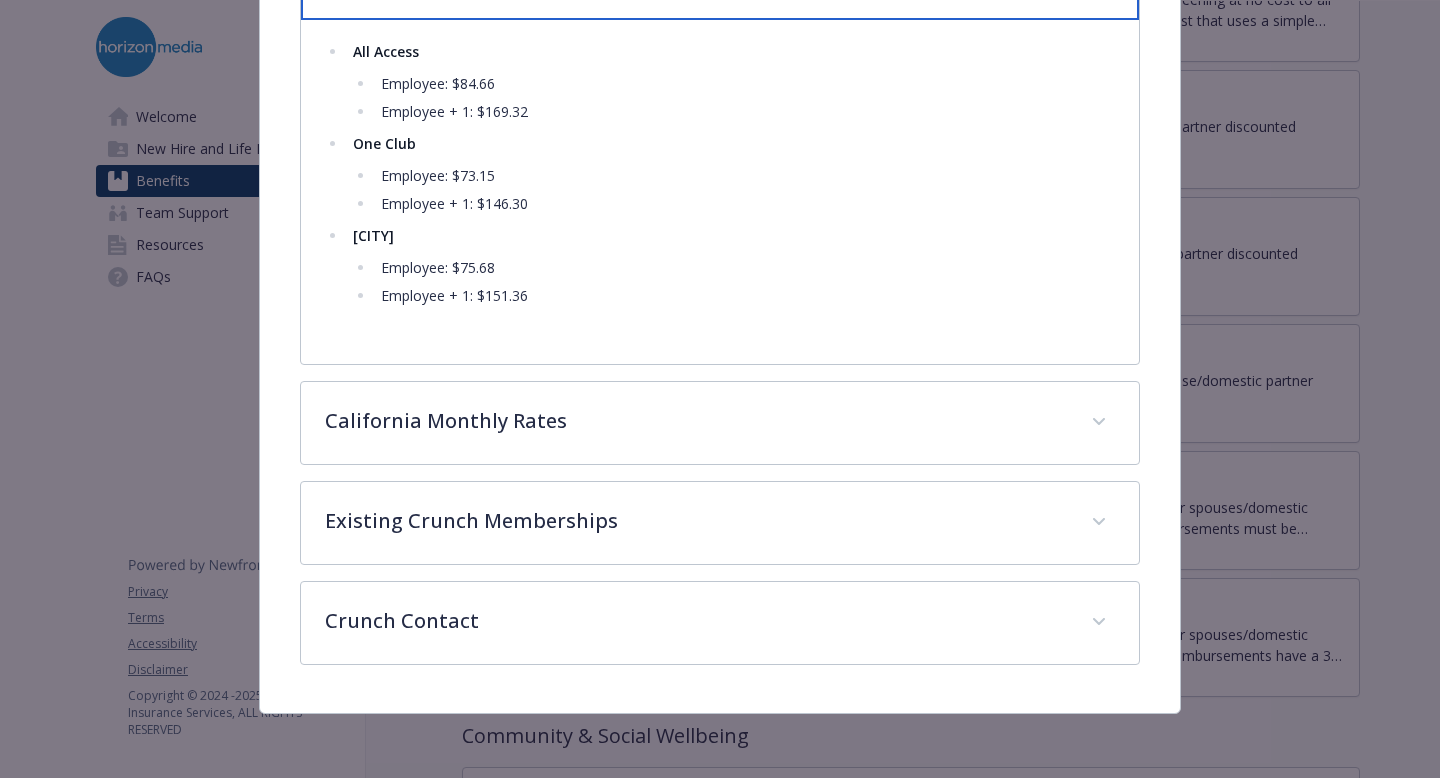 scroll, scrollTop: 896, scrollLeft: 0, axis: vertical 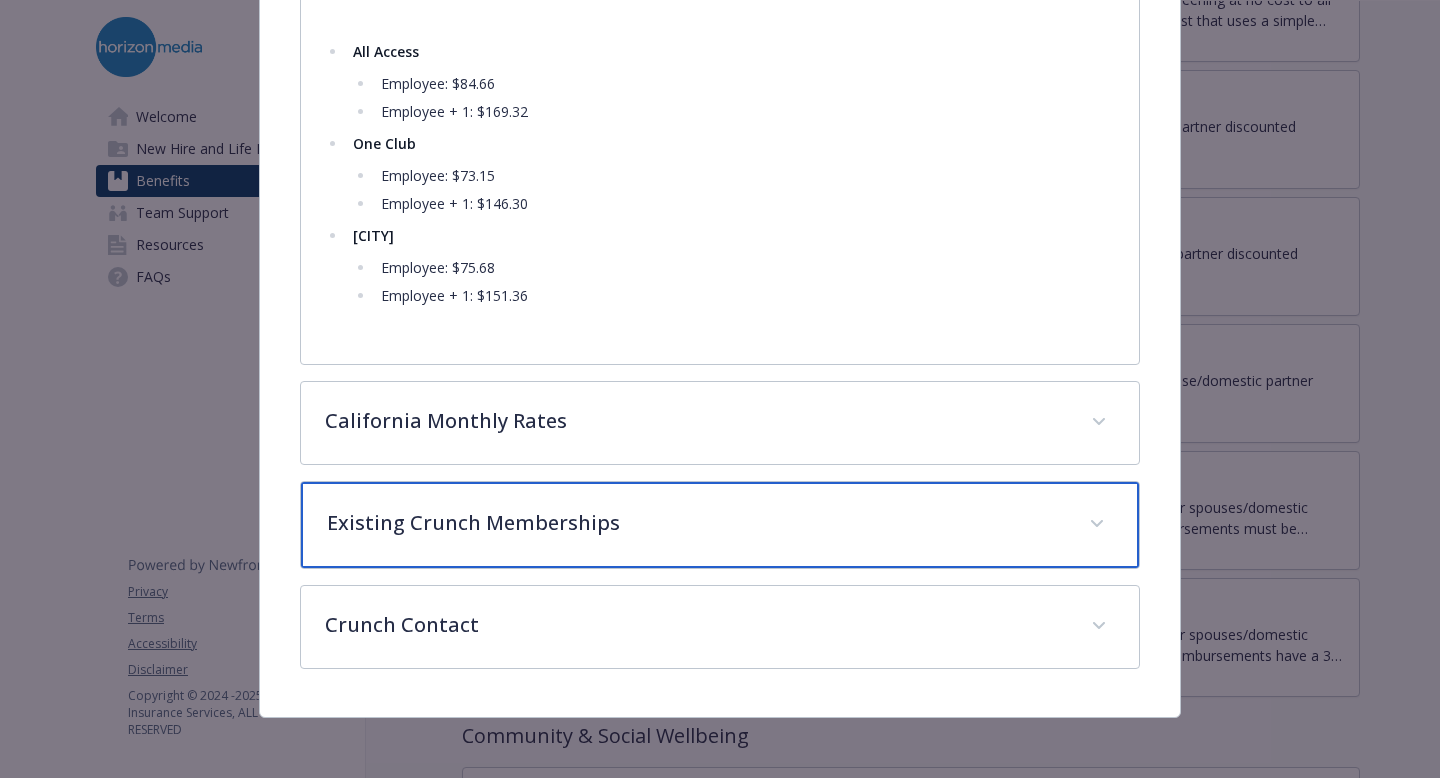 click on "Existing Crunch Memberships" at bounding box center (696, 523) 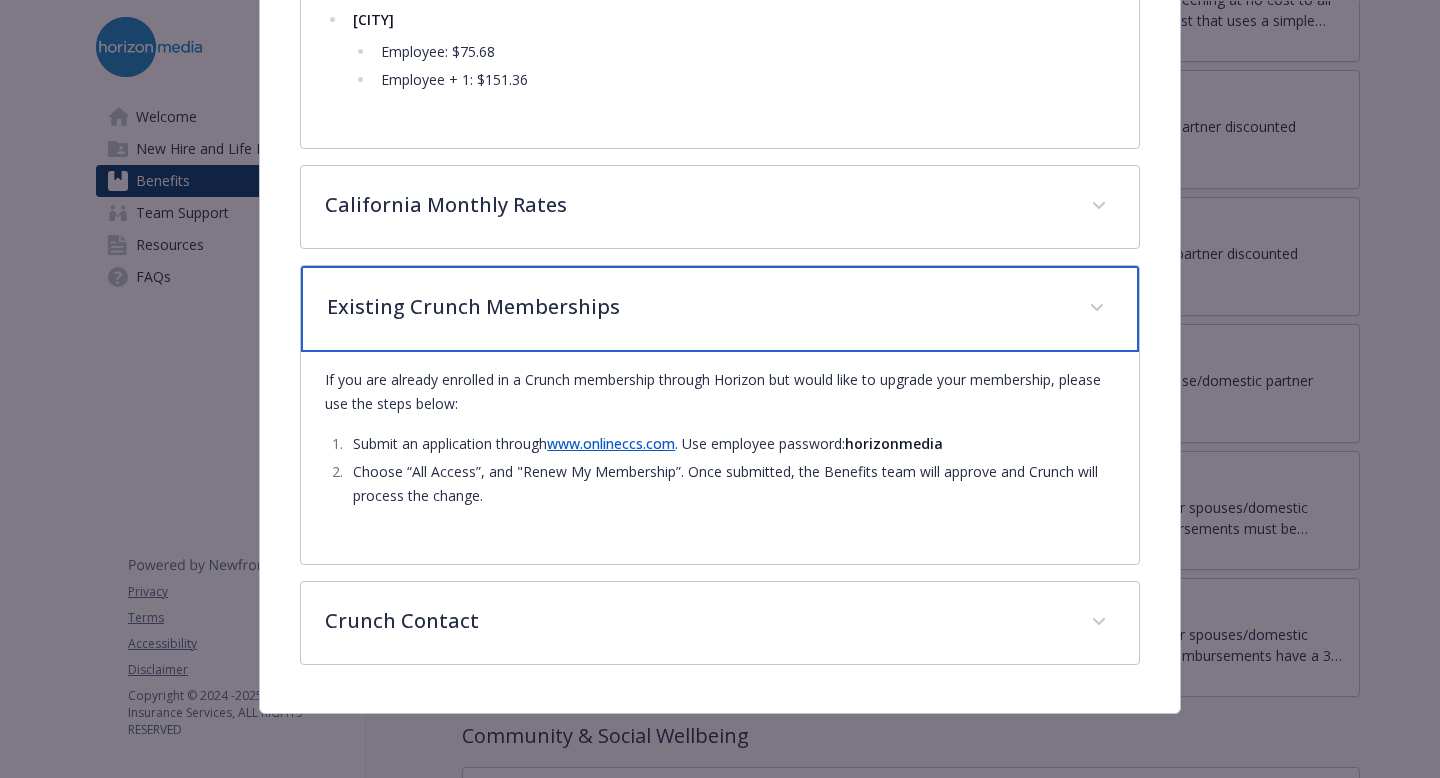 scroll, scrollTop: 1111, scrollLeft: 0, axis: vertical 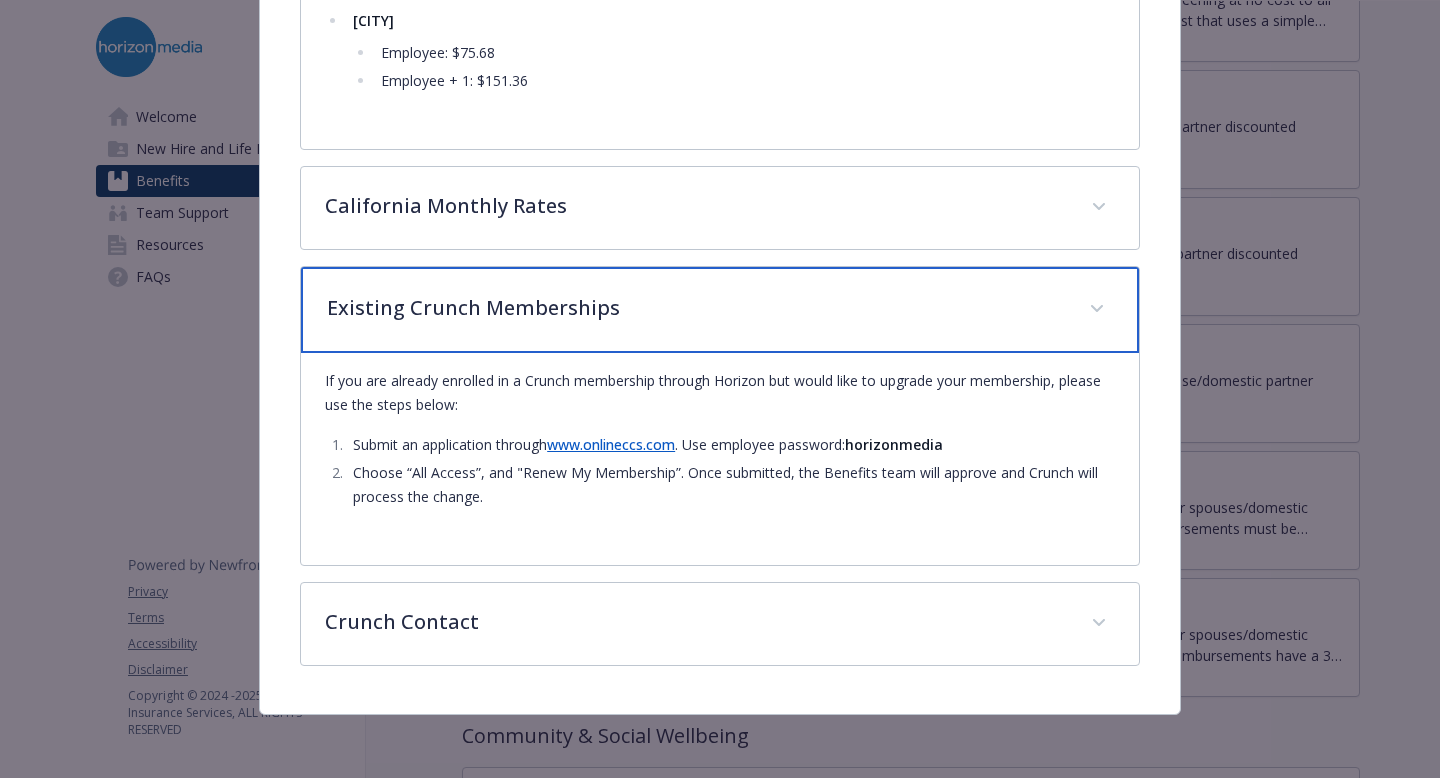click on "Existing Crunch Memberships" at bounding box center [696, 308] 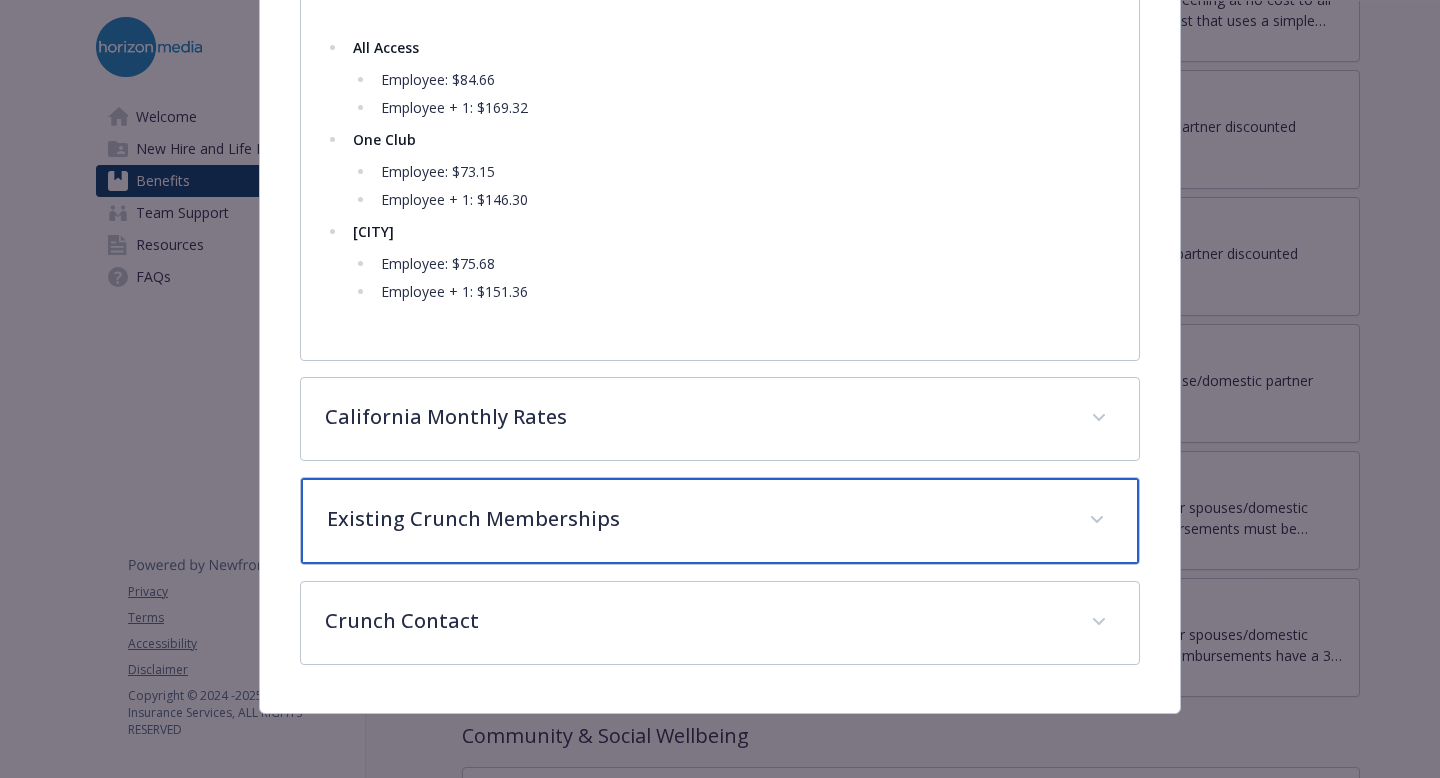 scroll, scrollTop: 900, scrollLeft: 0, axis: vertical 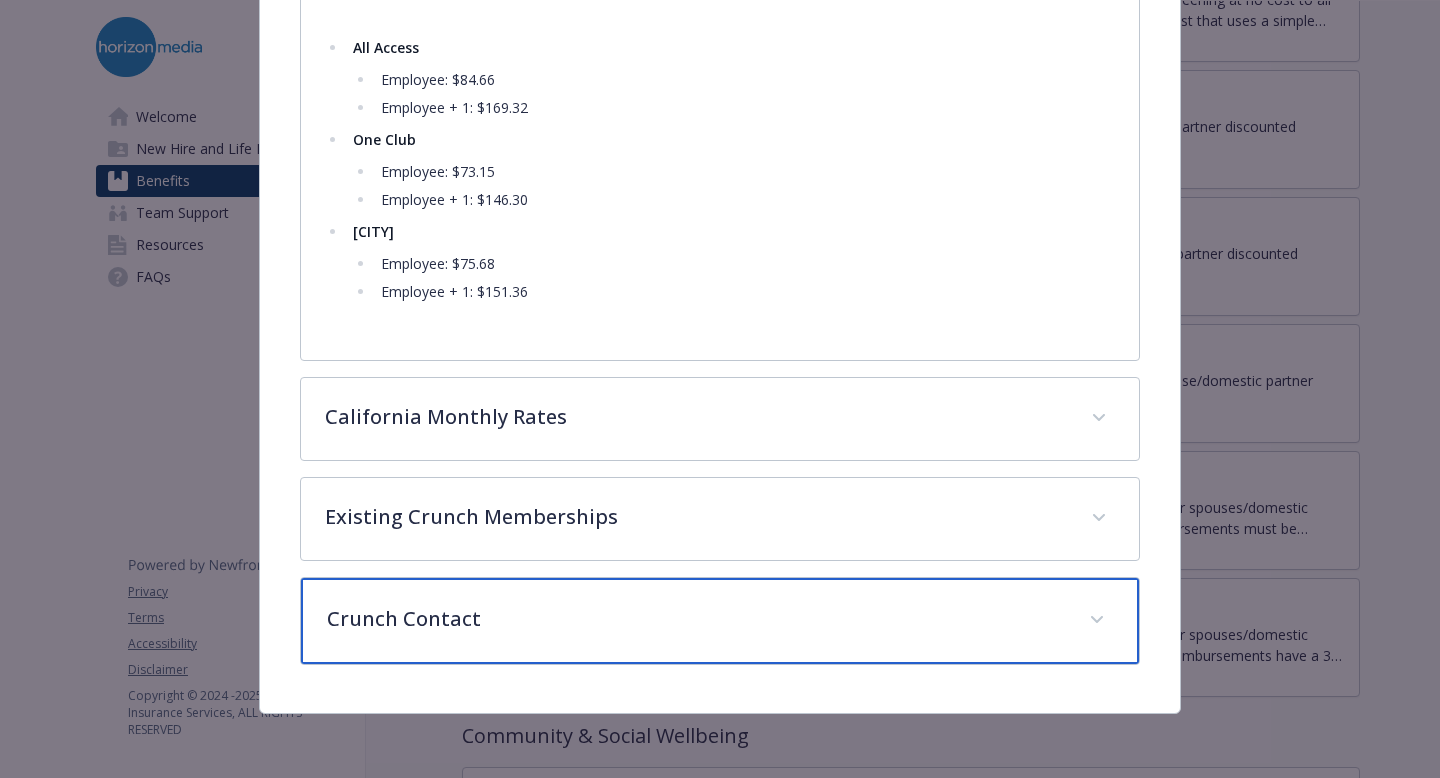 click on "Crunch Contact" at bounding box center [696, 619] 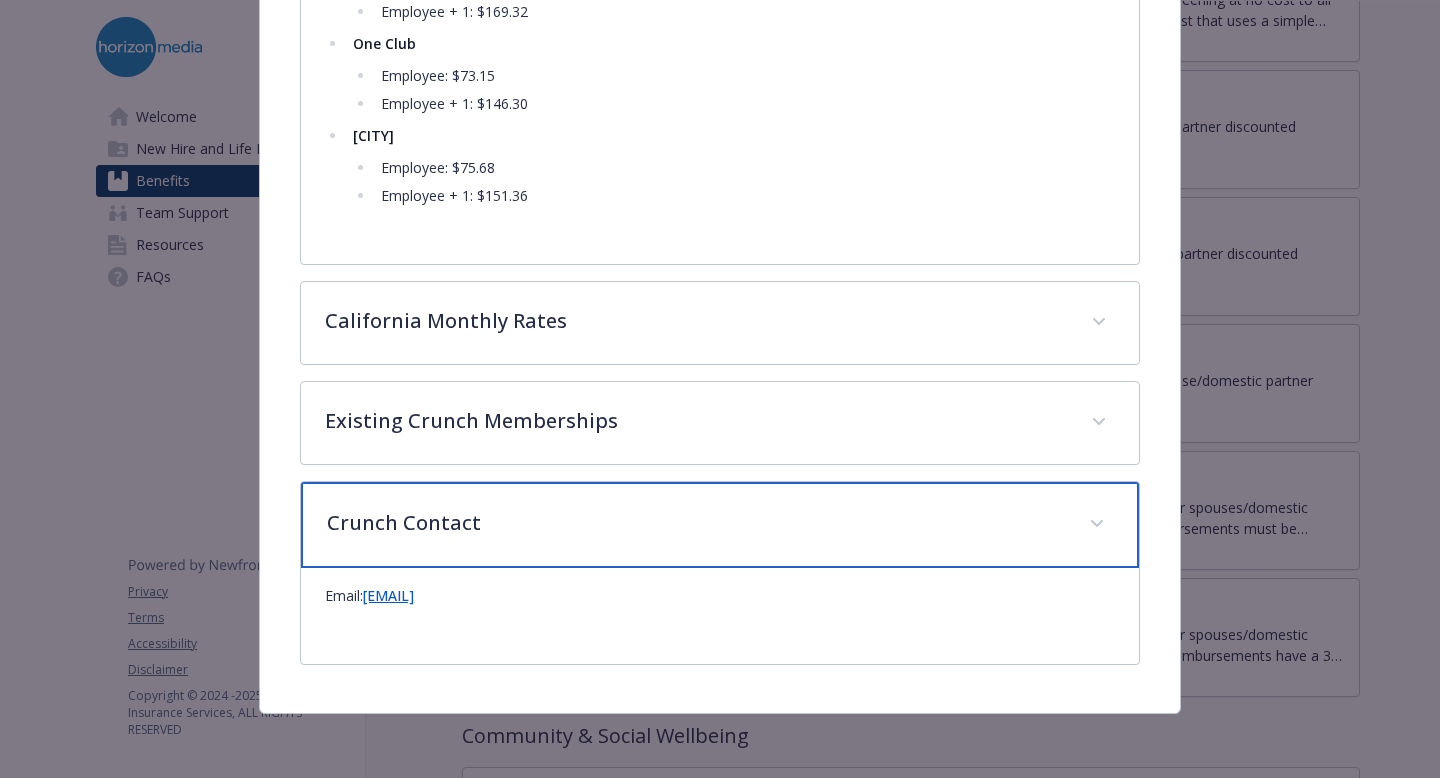 scroll, scrollTop: 577, scrollLeft: 0, axis: vertical 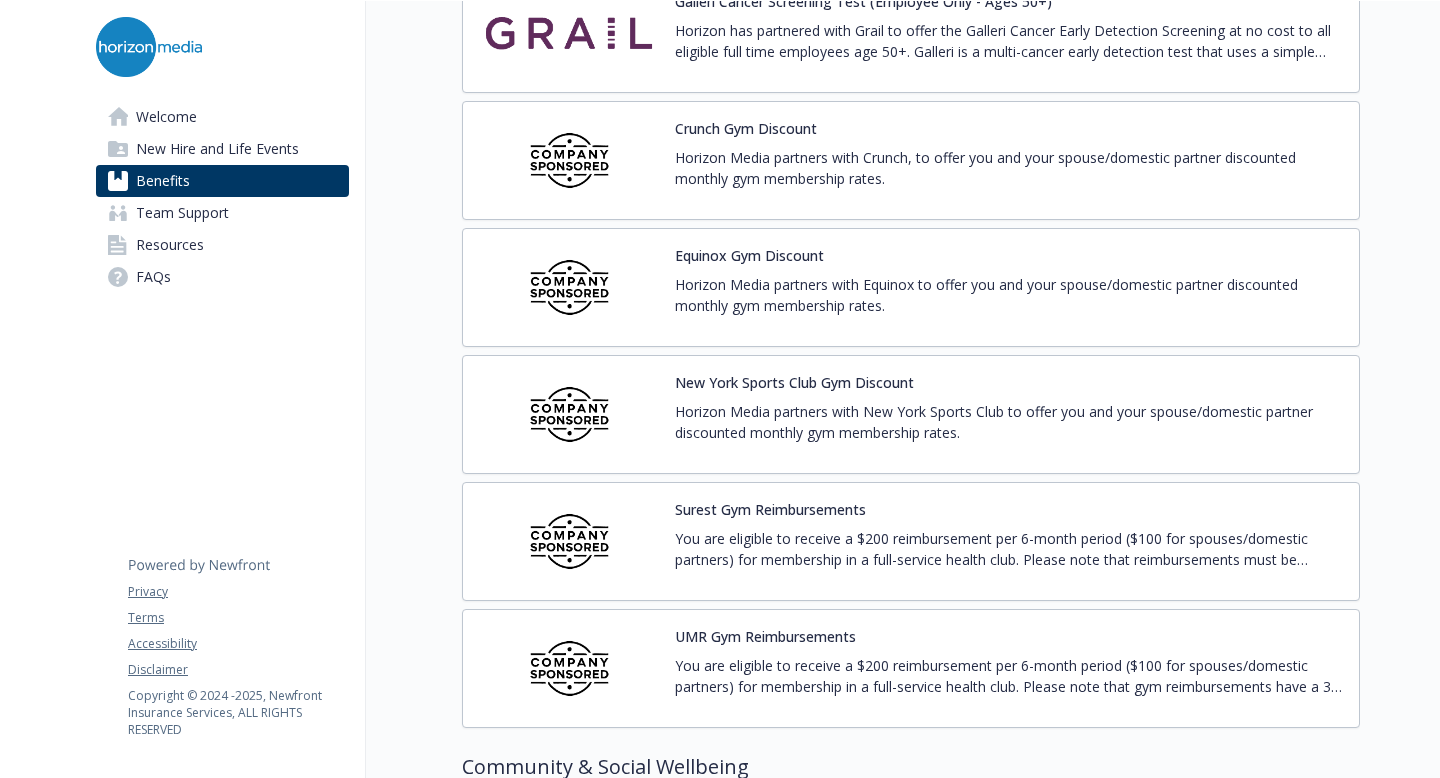 click on "Horizon Media partners with New York Sports Club to offer you and your spouse/domestic partner discounted monthly gym membership rates." at bounding box center (1009, 422) 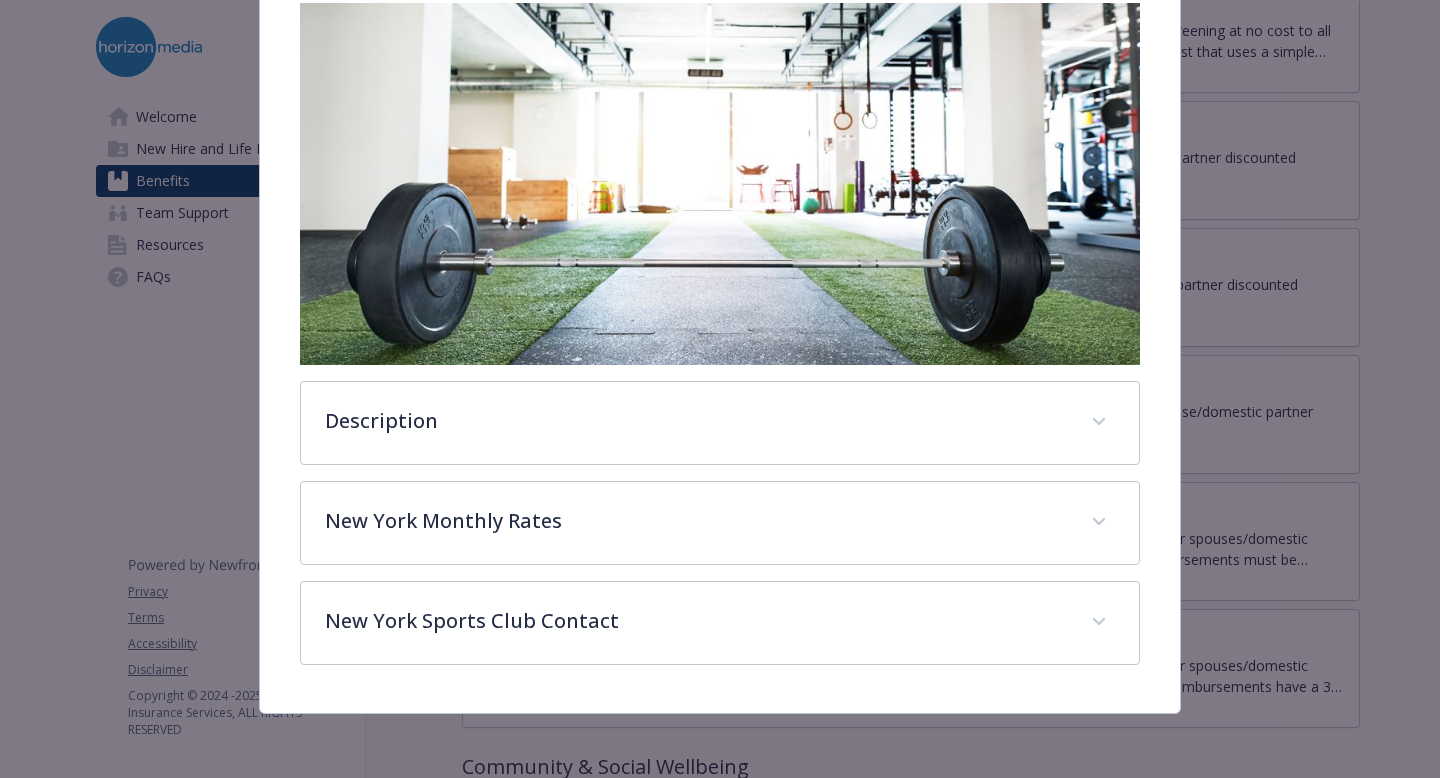 scroll, scrollTop: 351, scrollLeft: 0, axis: vertical 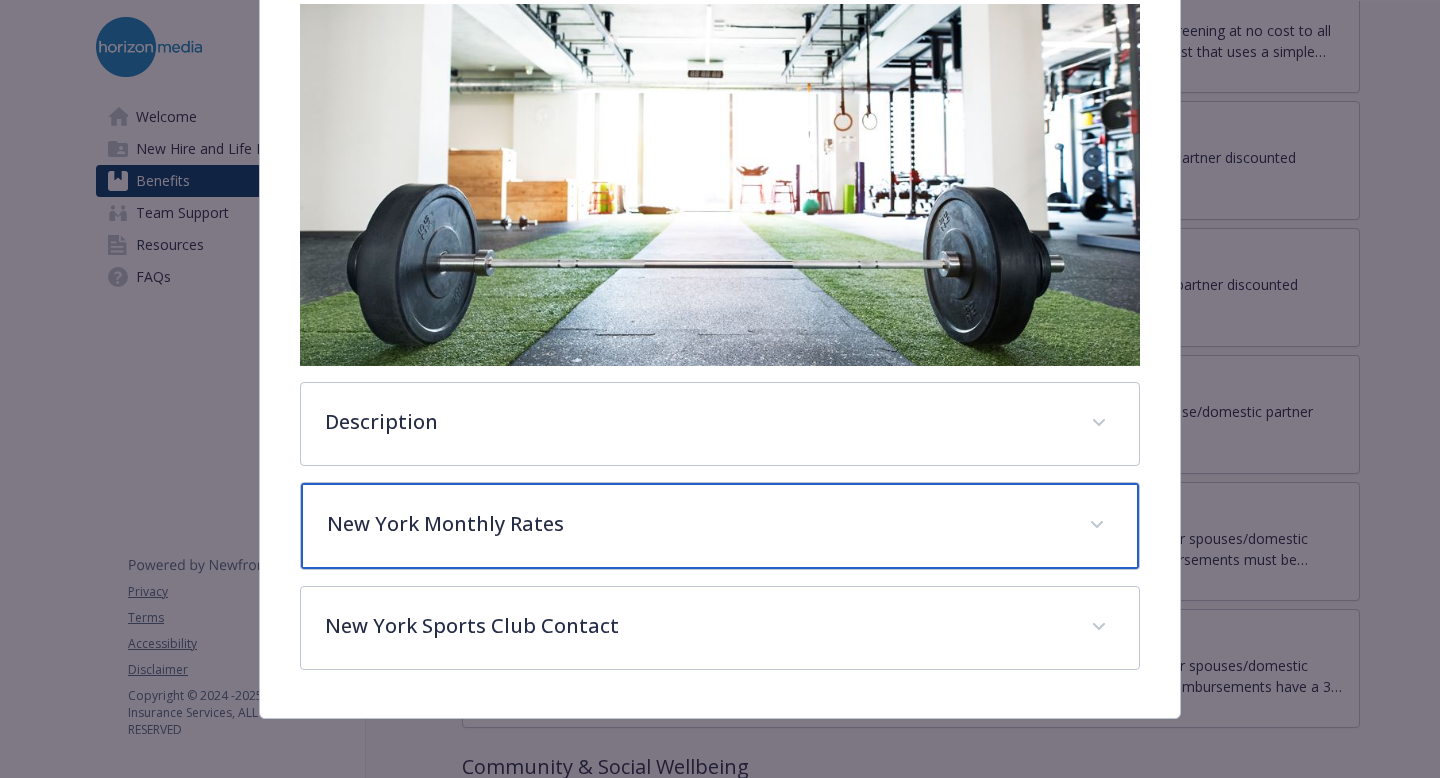 click on "New York Monthly Rates" at bounding box center [696, 524] 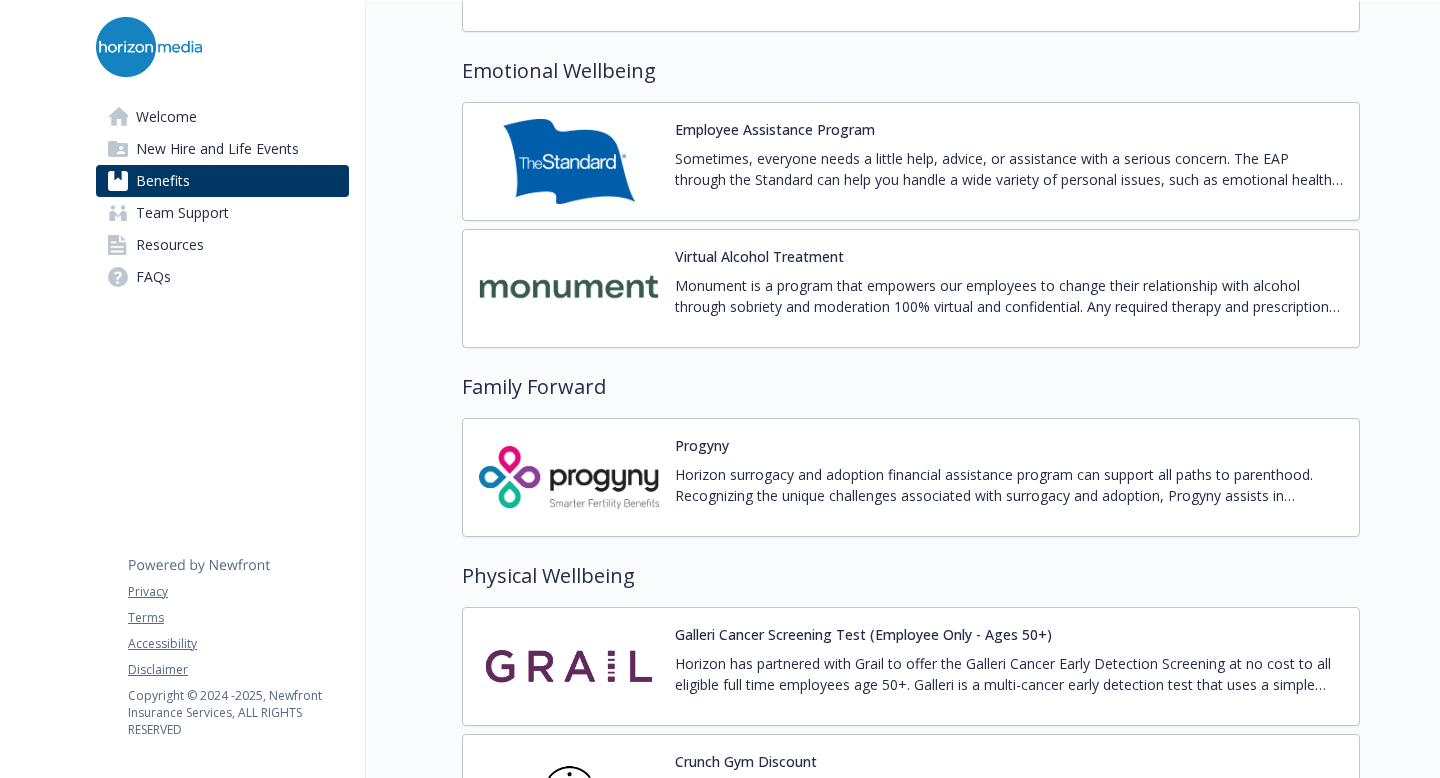 scroll, scrollTop: 3857, scrollLeft: 0, axis: vertical 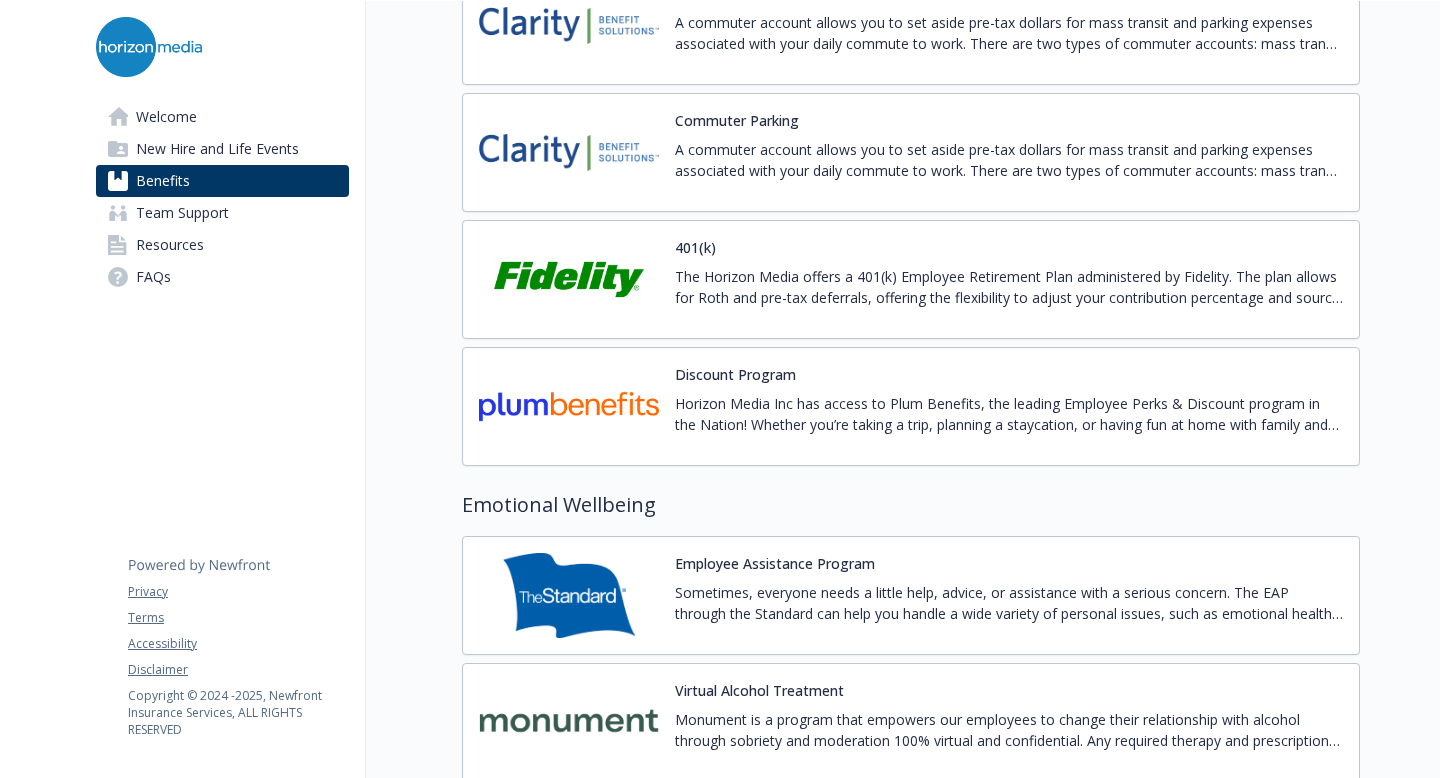 click on "Horizon Media Inc has access to Plum Benefits, the leading Employee Perks & Discount program in the Nation! Whether you’re taking a trip, planning a staycation, or having fun at home with family and friends, Plum Benefits has something for everyone!
Get familiar with all the latest brands, services, and savings you have access to. Plum Benefits is your one-stop shop for savings on products, services, and experiences, with new deals added weekly.
It's free and simple to enroll." at bounding box center [1009, 414] 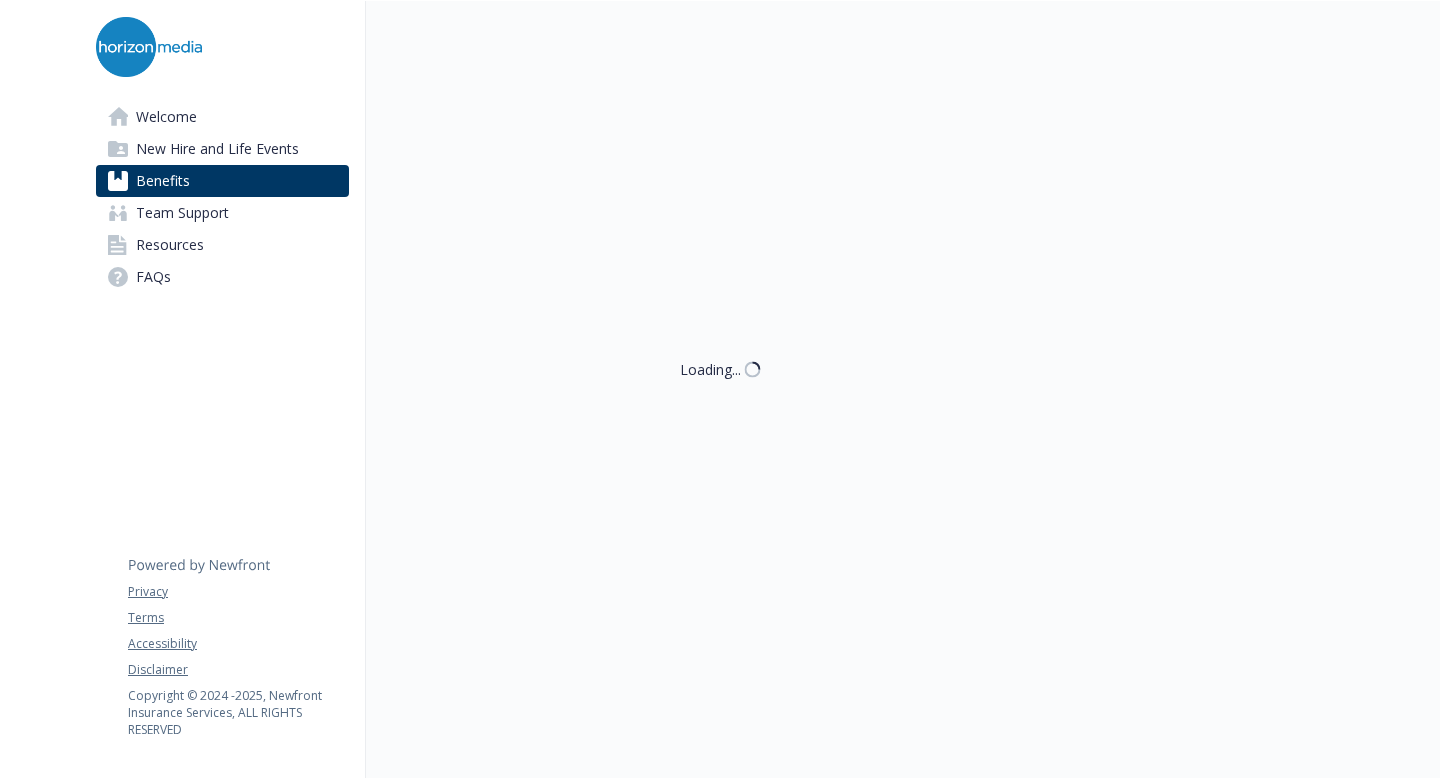 scroll, scrollTop: 3419, scrollLeft: 0, axis: vertical 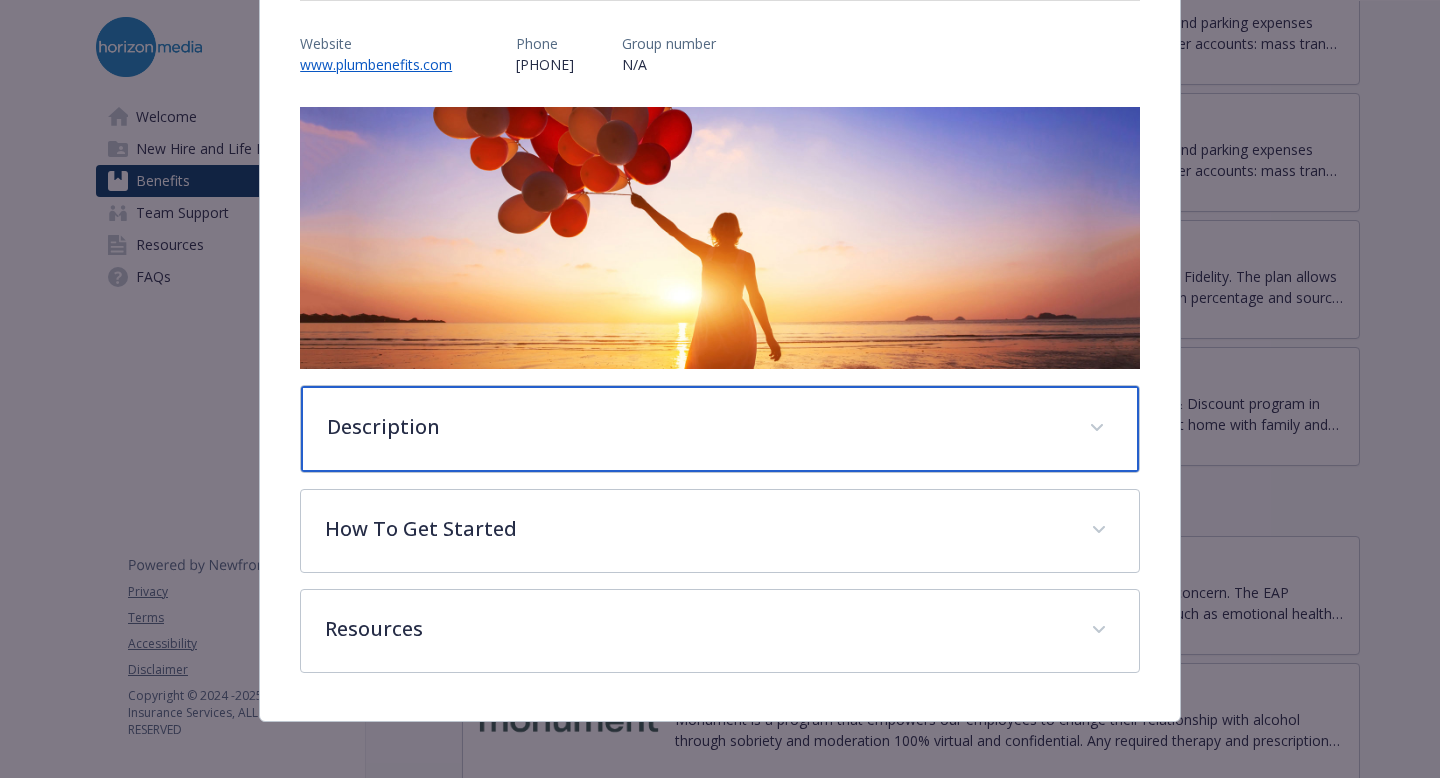 click on "Description" at bounding box center [720, 429] 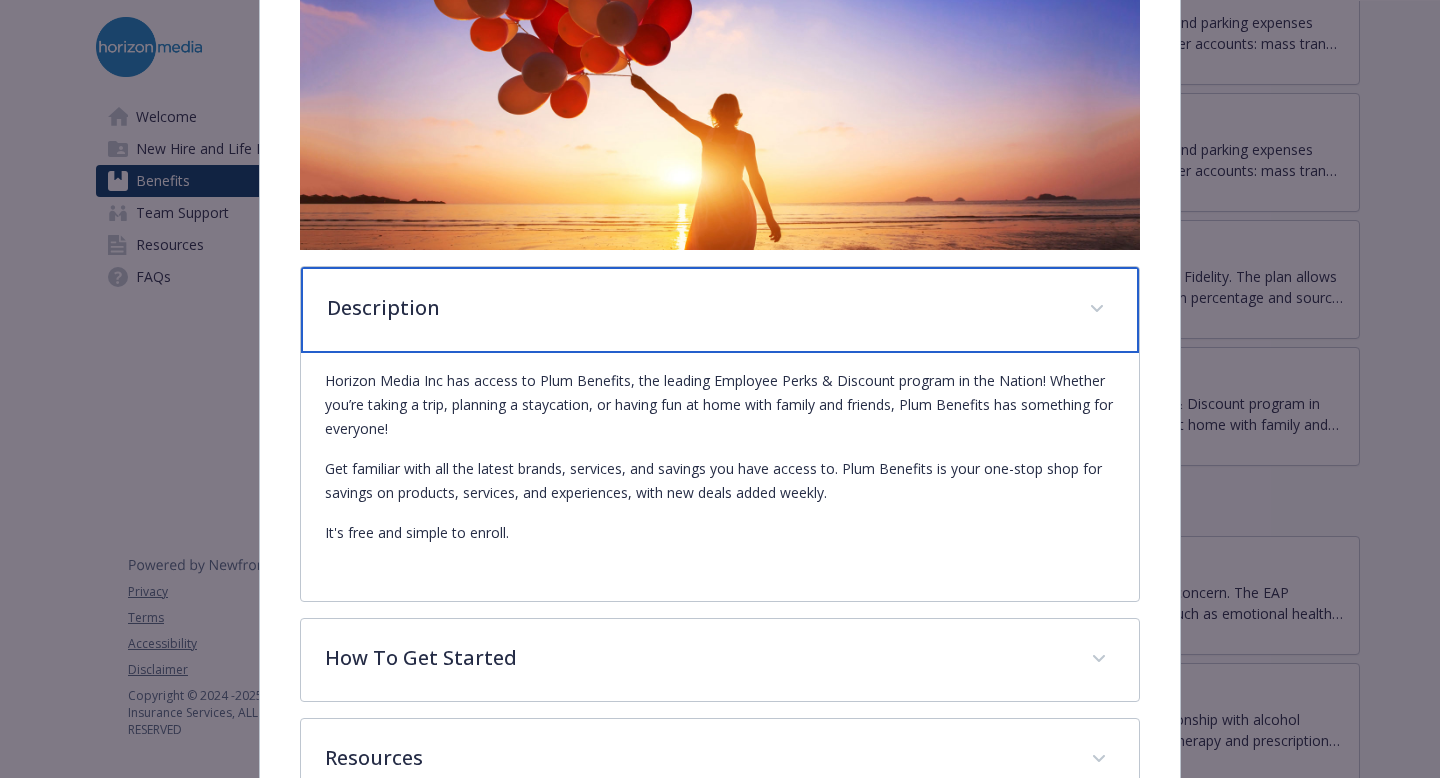 scroll, scrollTop: 346, scrollLeft: 0, axis: vertical 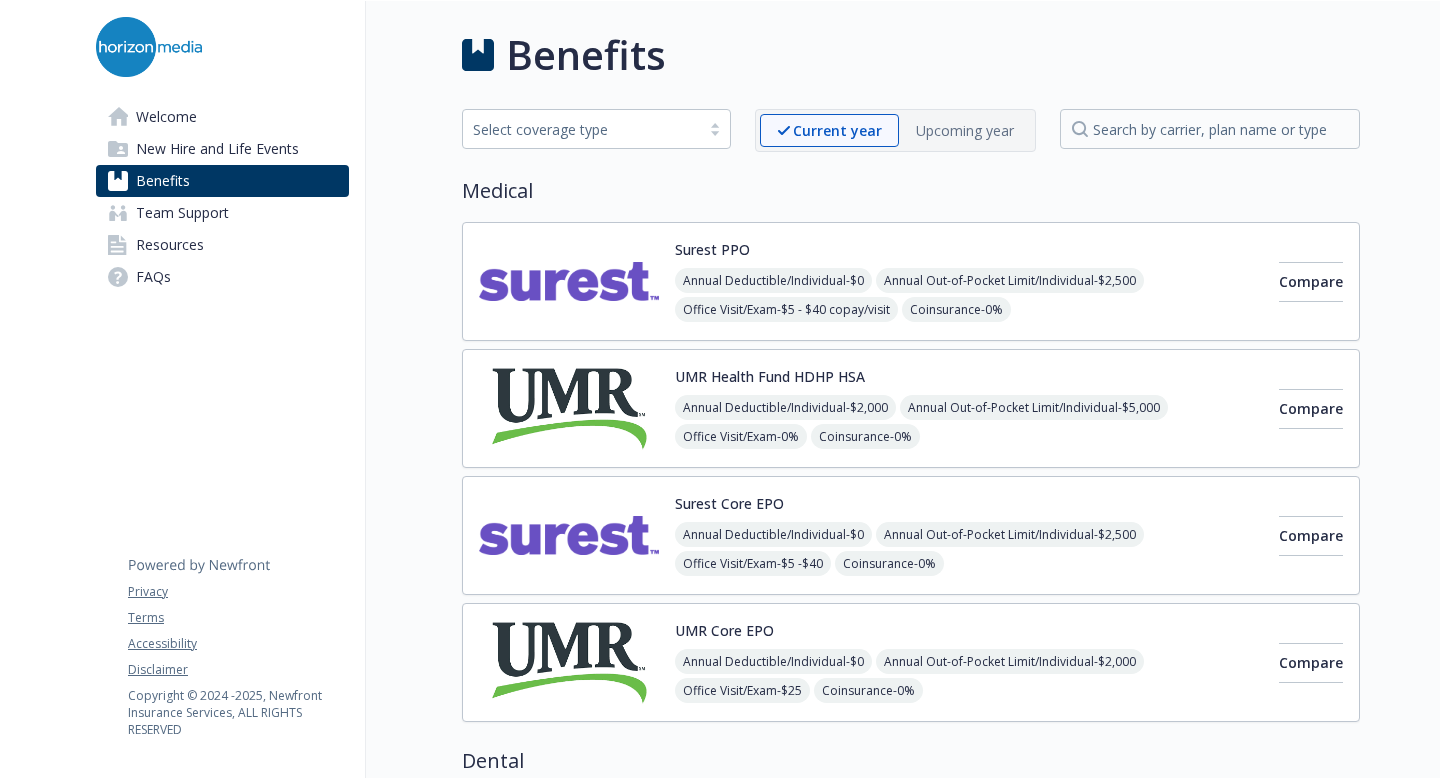 click on "Upcoming year" at bounding box center (965, 130) 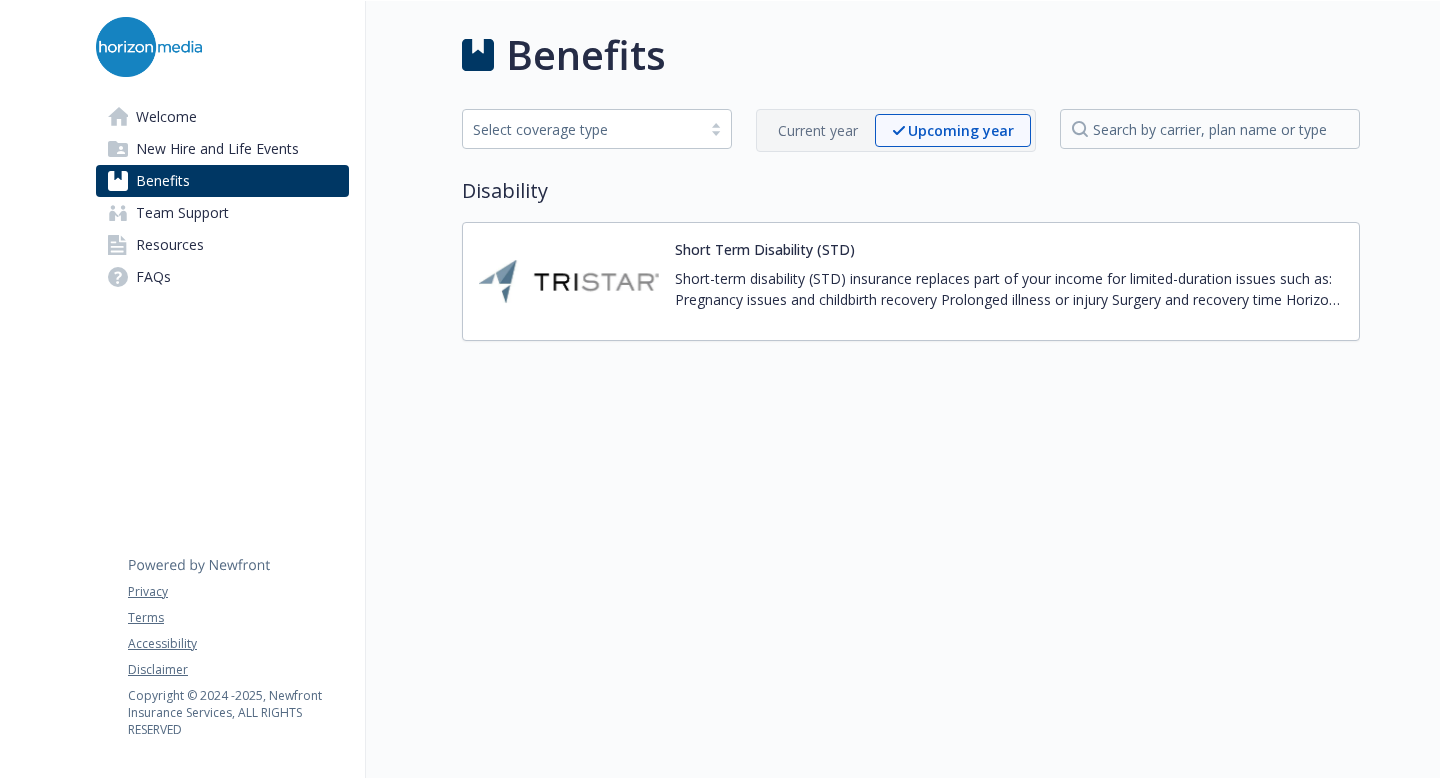 click on "Current year" at bounding box center (818, 130) 